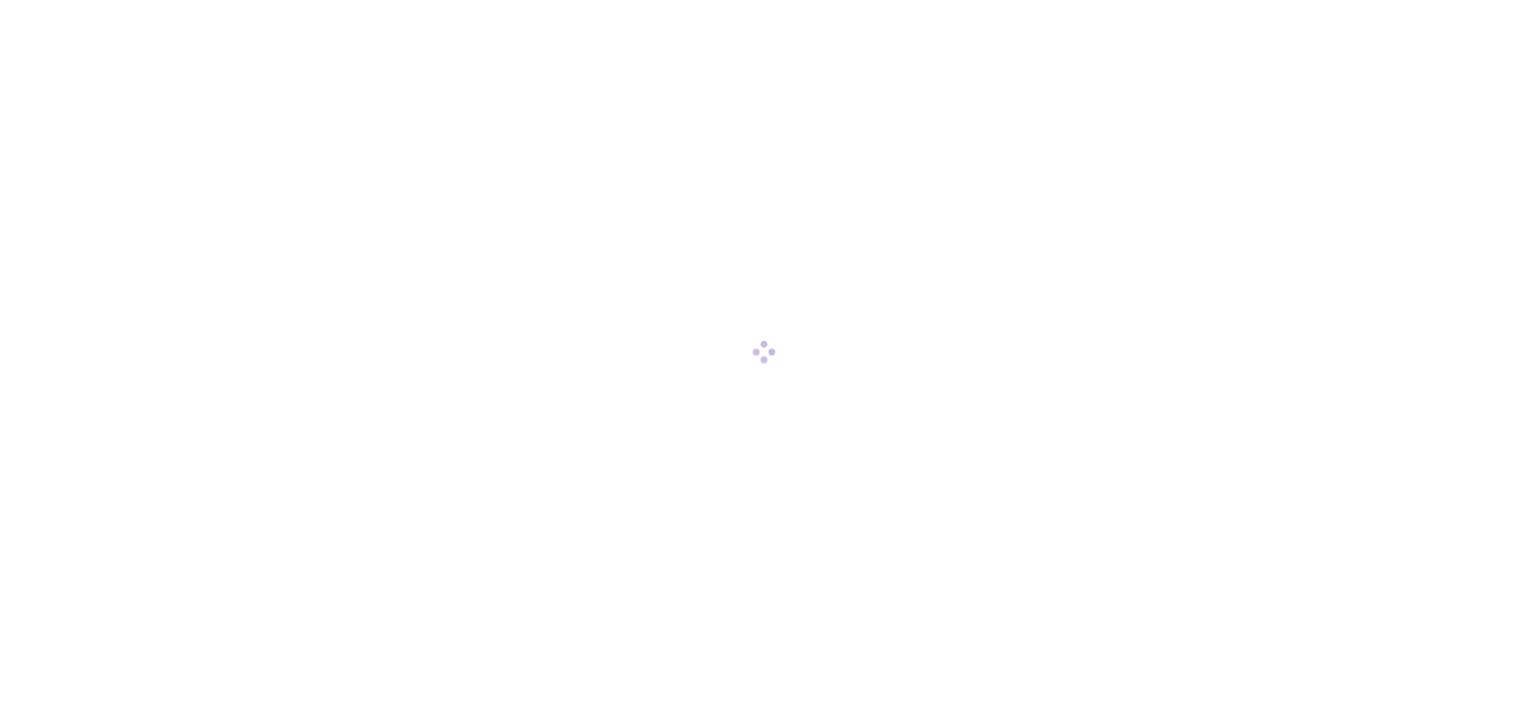 scroll, scrollTop: 0, scrollLeft: 0, axis: both 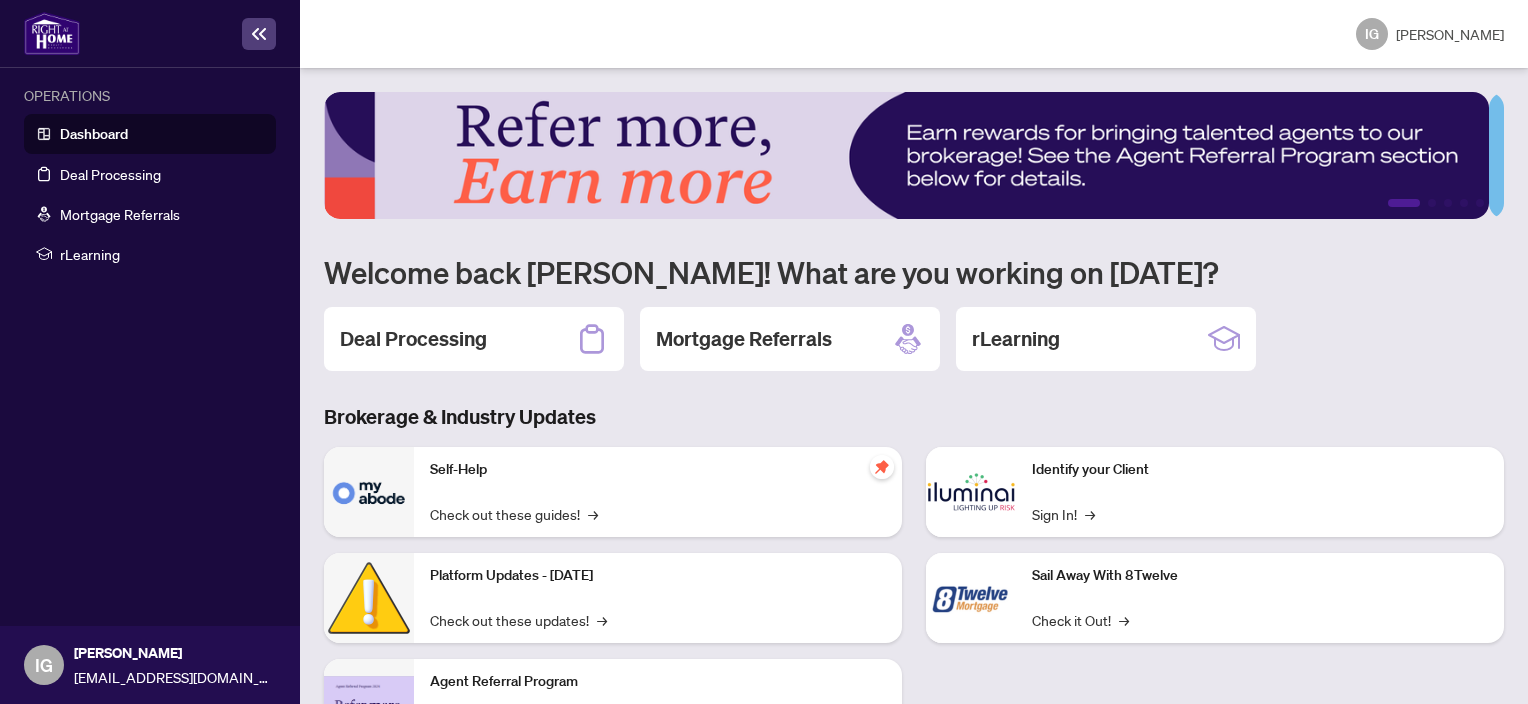 click on "1 2 3 4 5 Welcome back [PERSON_NAME]! What are you working on [DATE]? Deal Processing Mortgage Referrals rLearning Brokerage & Industry Updates   Self-Help Check out these guides! → Platform Updates - [DATE] Check out these updates! → Agent Referral Program Check it out! → We want to hear what you think! Leave Feedback → Identify your Client Sign In! → Sail Away With 8Twelve  Check it Out! →" at bounding box center [914, 386] 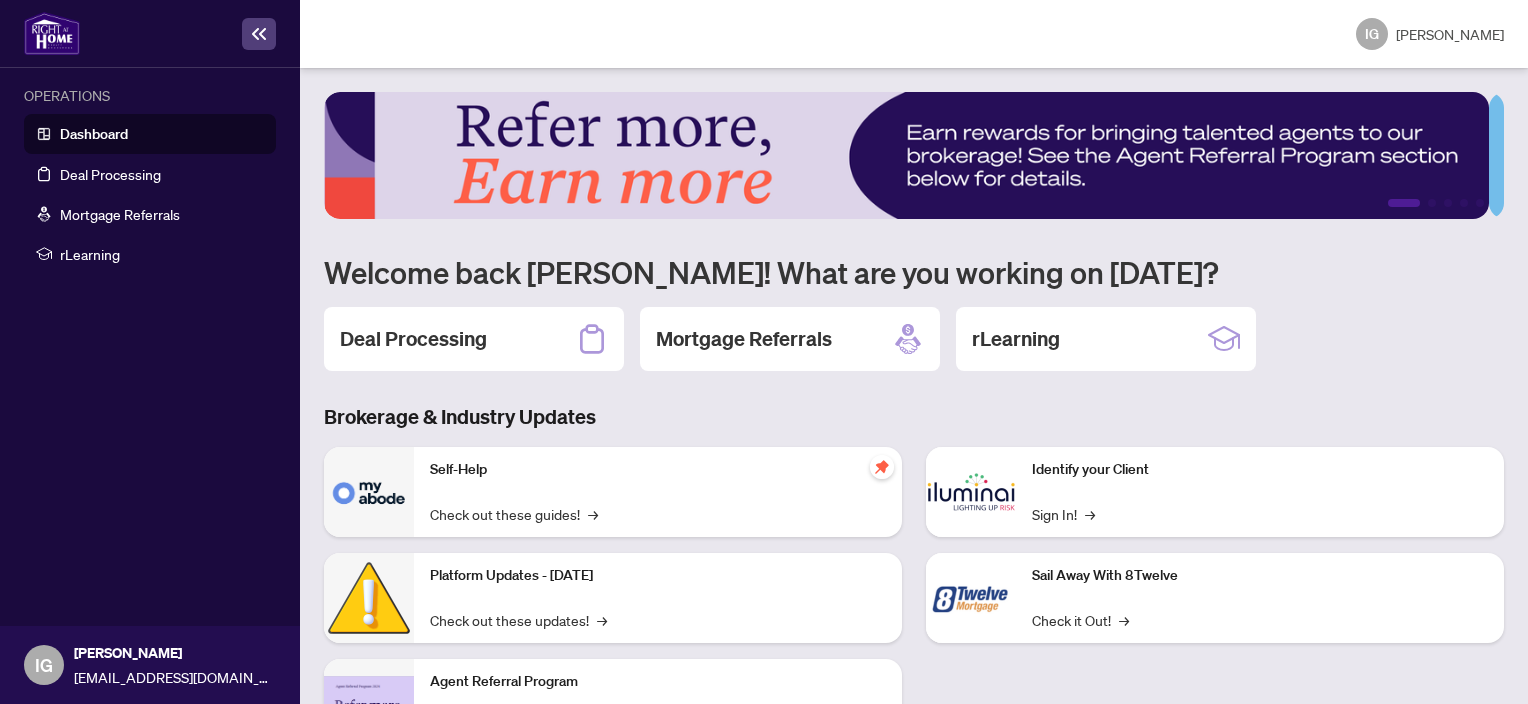 click at bounding box center [369, 492] 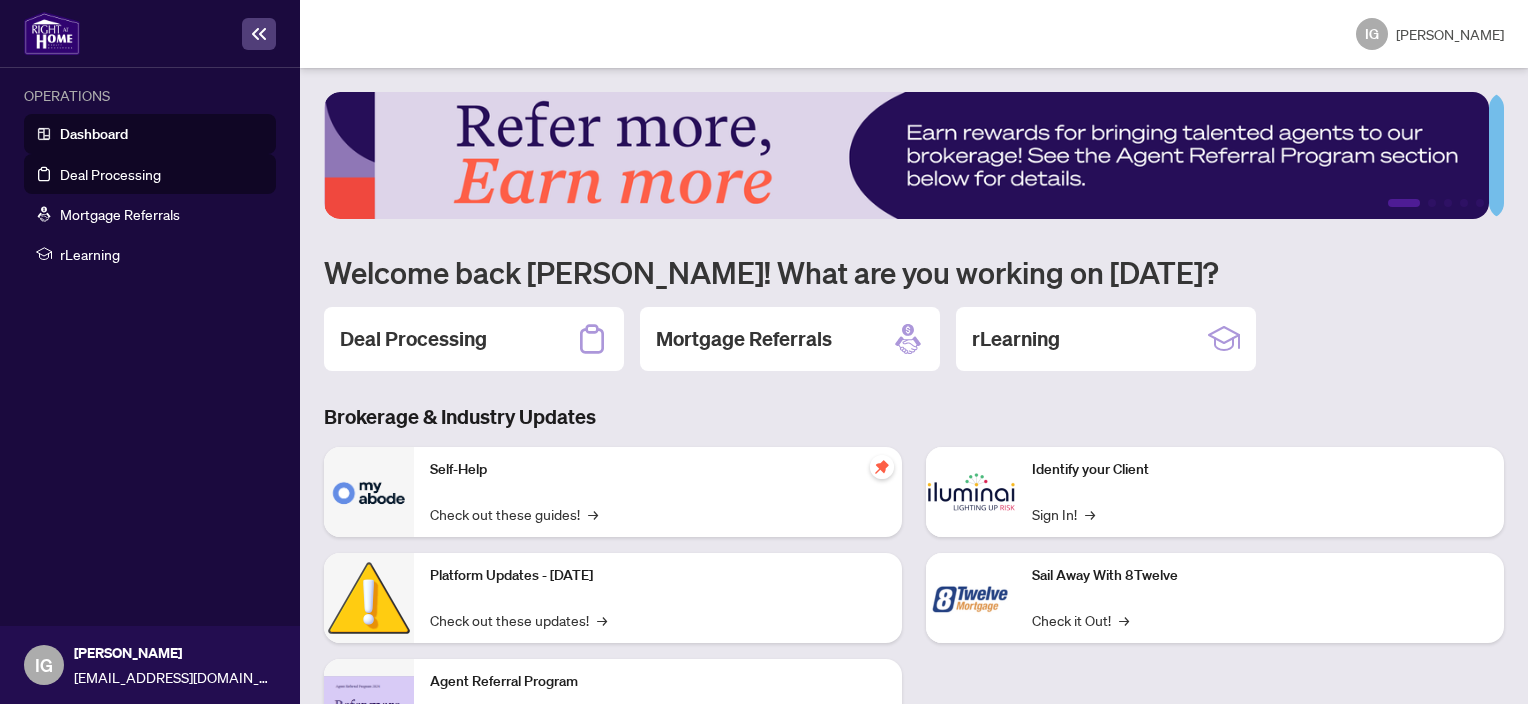 click on "Deal Processing" at bounding box center [110, 174] 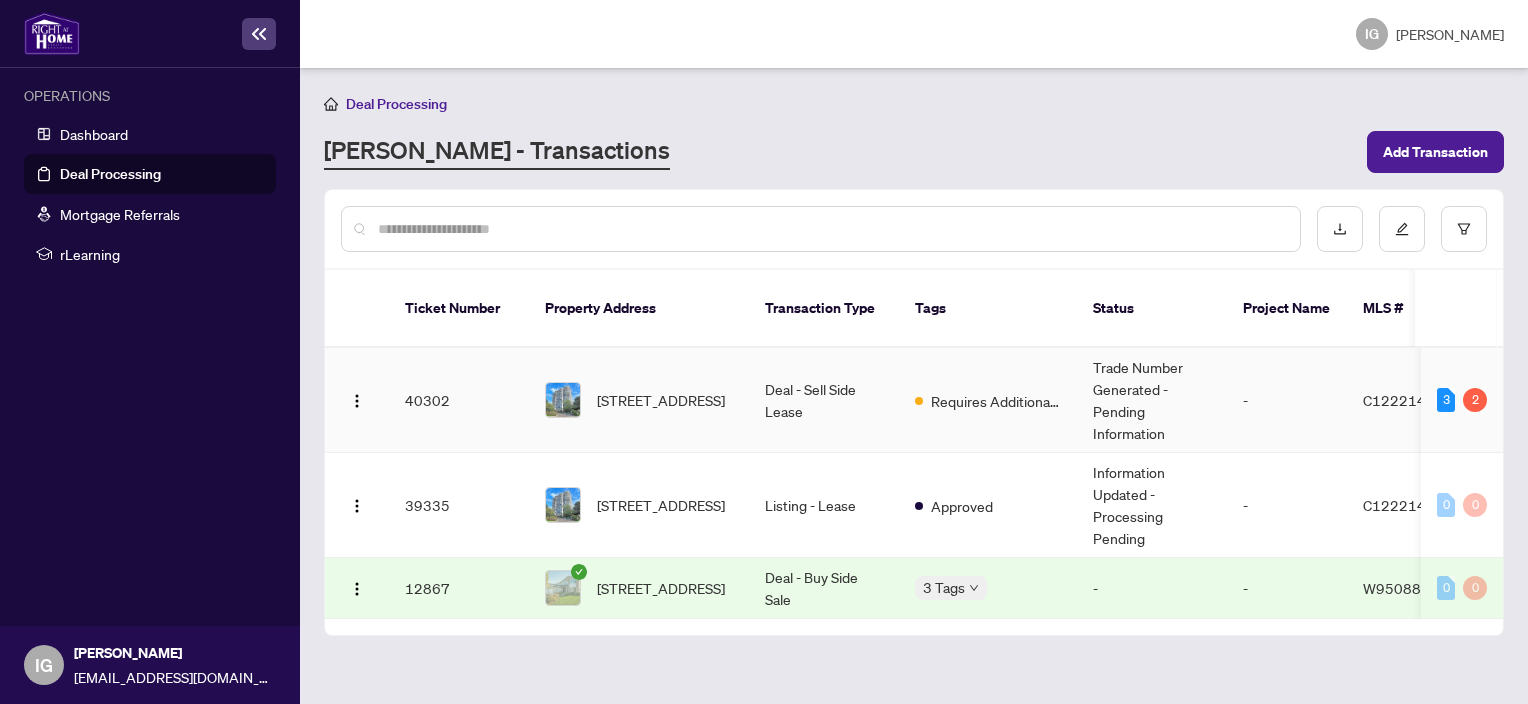 click on "Deal - Sell Side Lease" at bounding box center [824, 400] 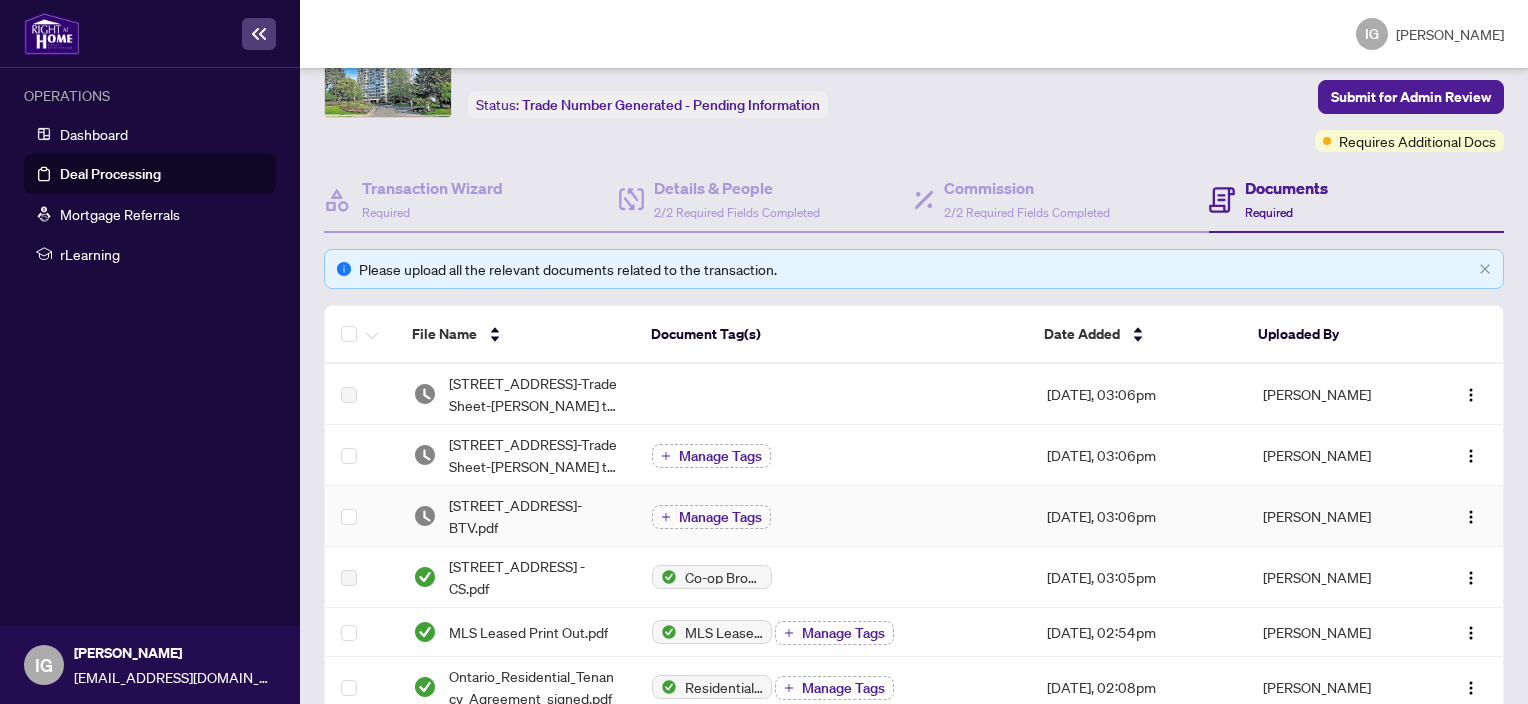scroll, scrollTop: 100, scrollLeft: 0, axis: vertical 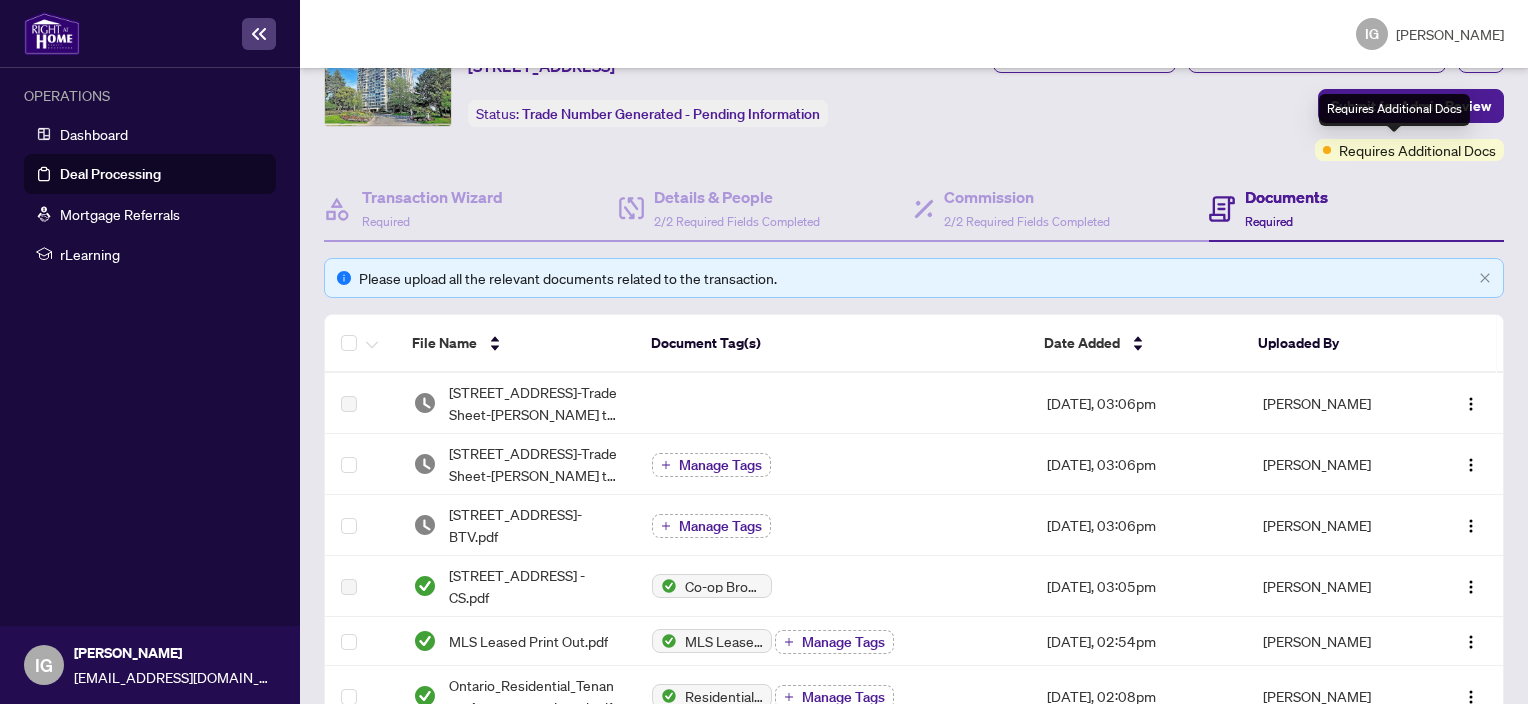 click on "Requires Additional Docs" at bounding box center [1417, 150] 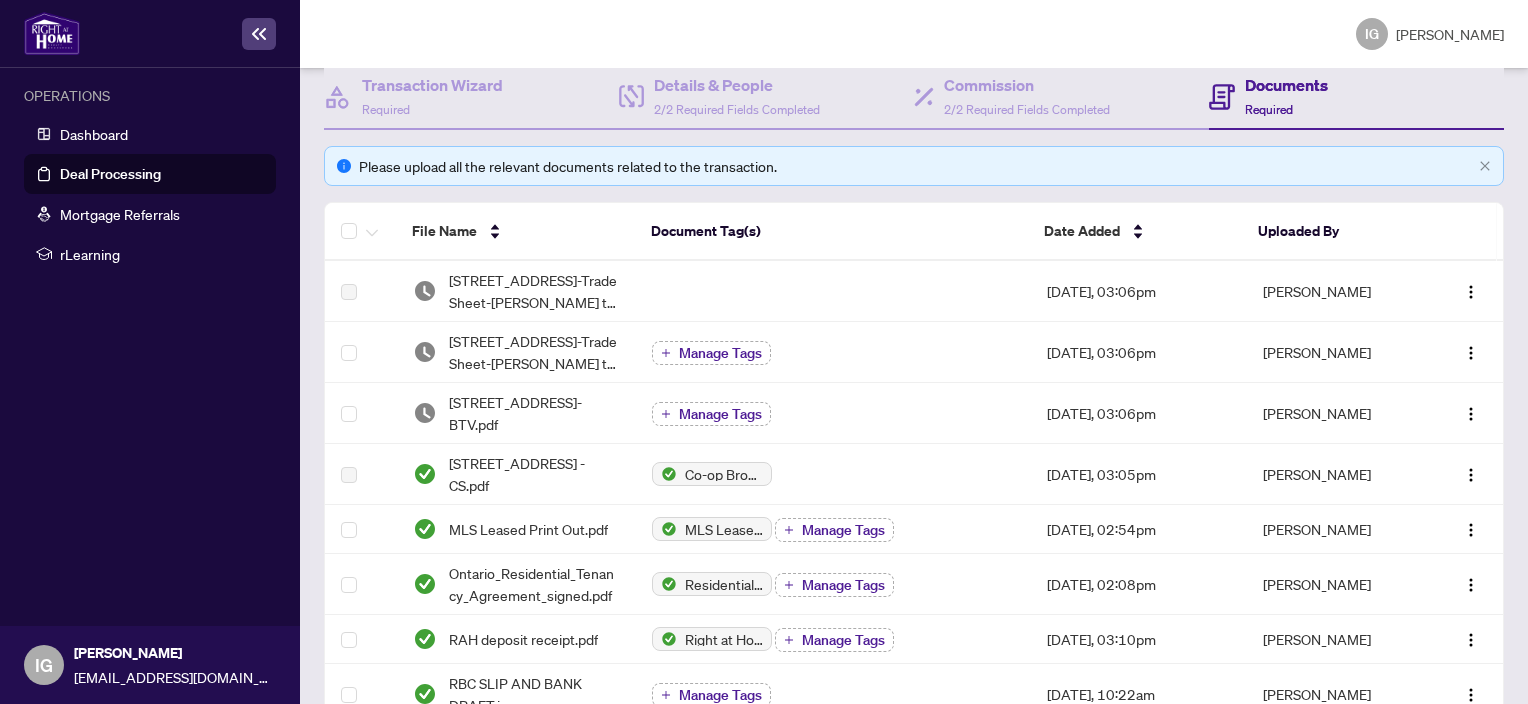 scroll, scrollTop: 200, scrollLeft: 0, axis: vertical 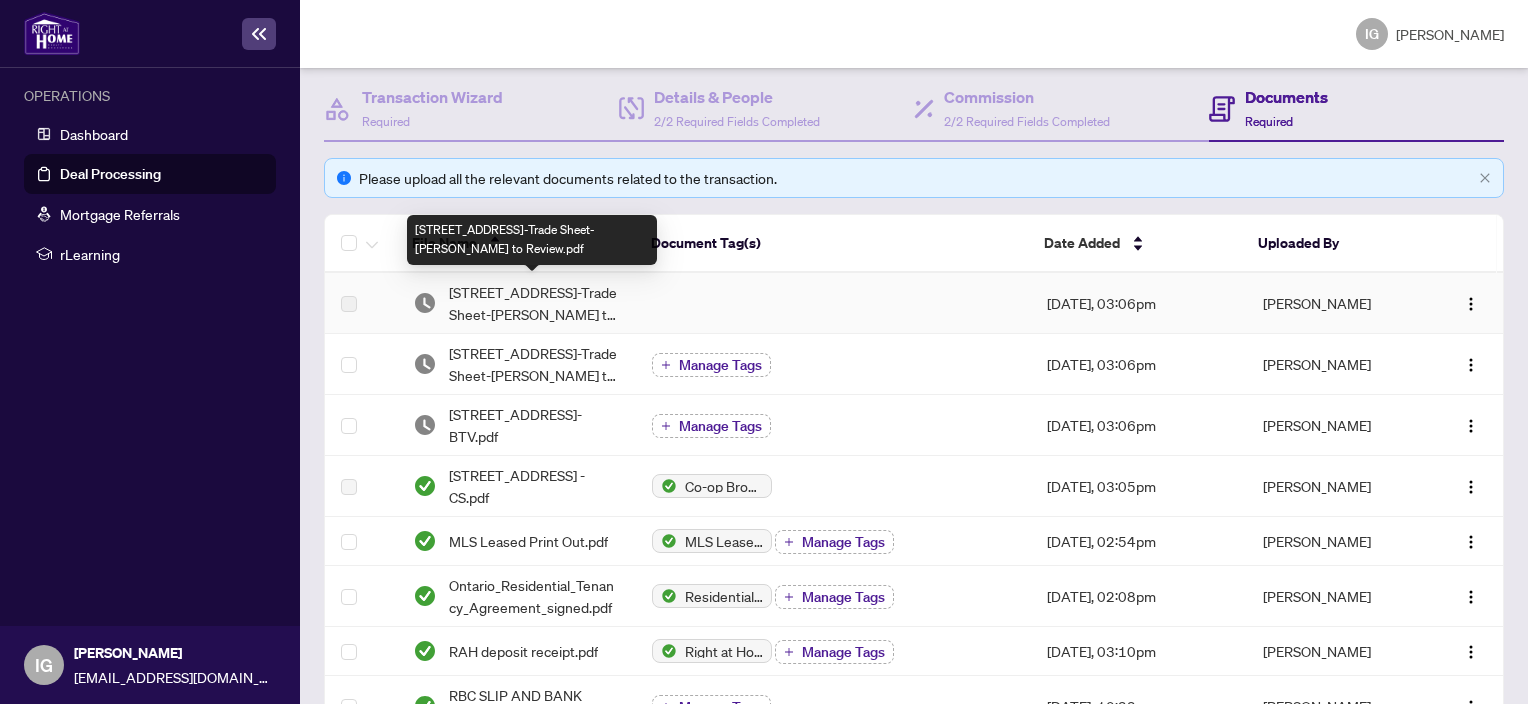 click on "[STREET_ADDRESS]-Trade Sheet-[PERSON_NAME] to Review.pdf" at bounding box center (534, 303) 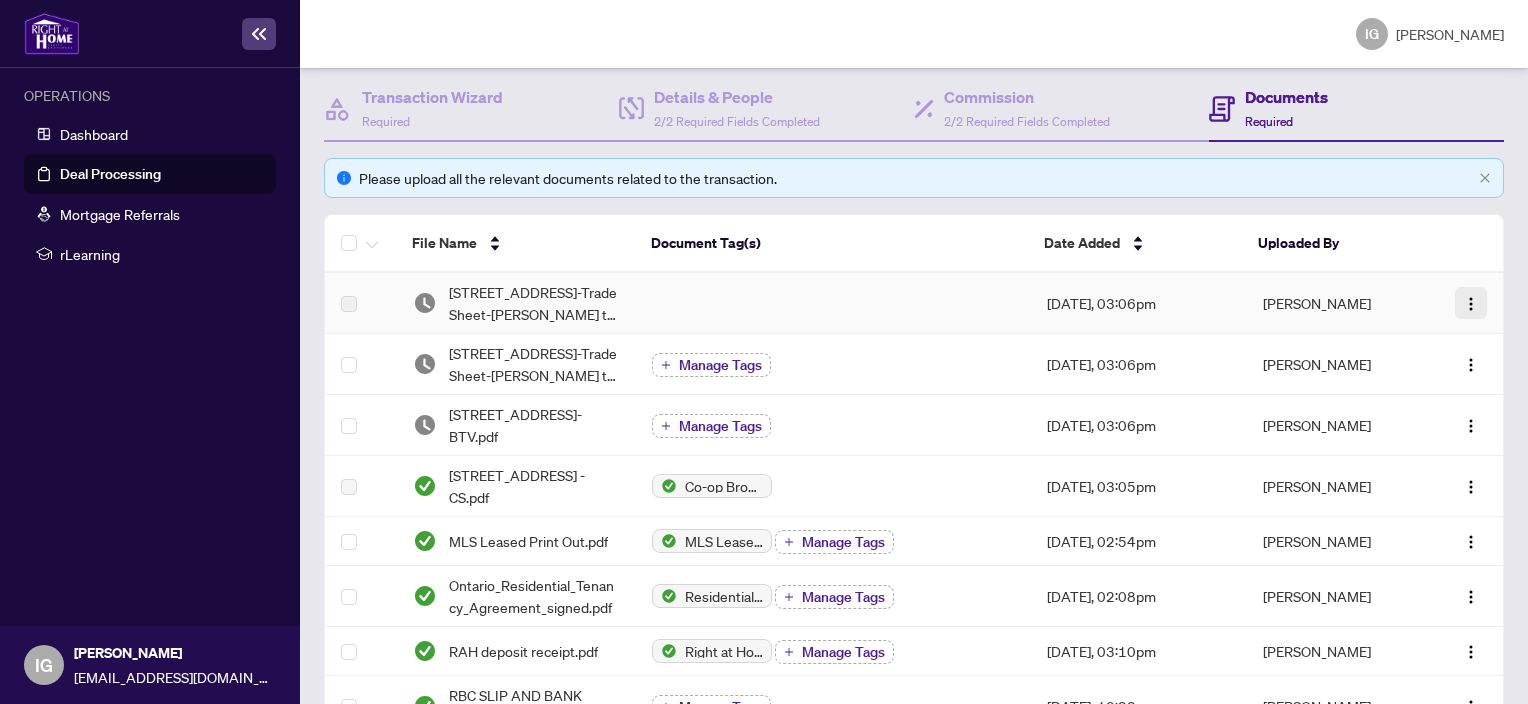 click at bounding box center (1471, 304) 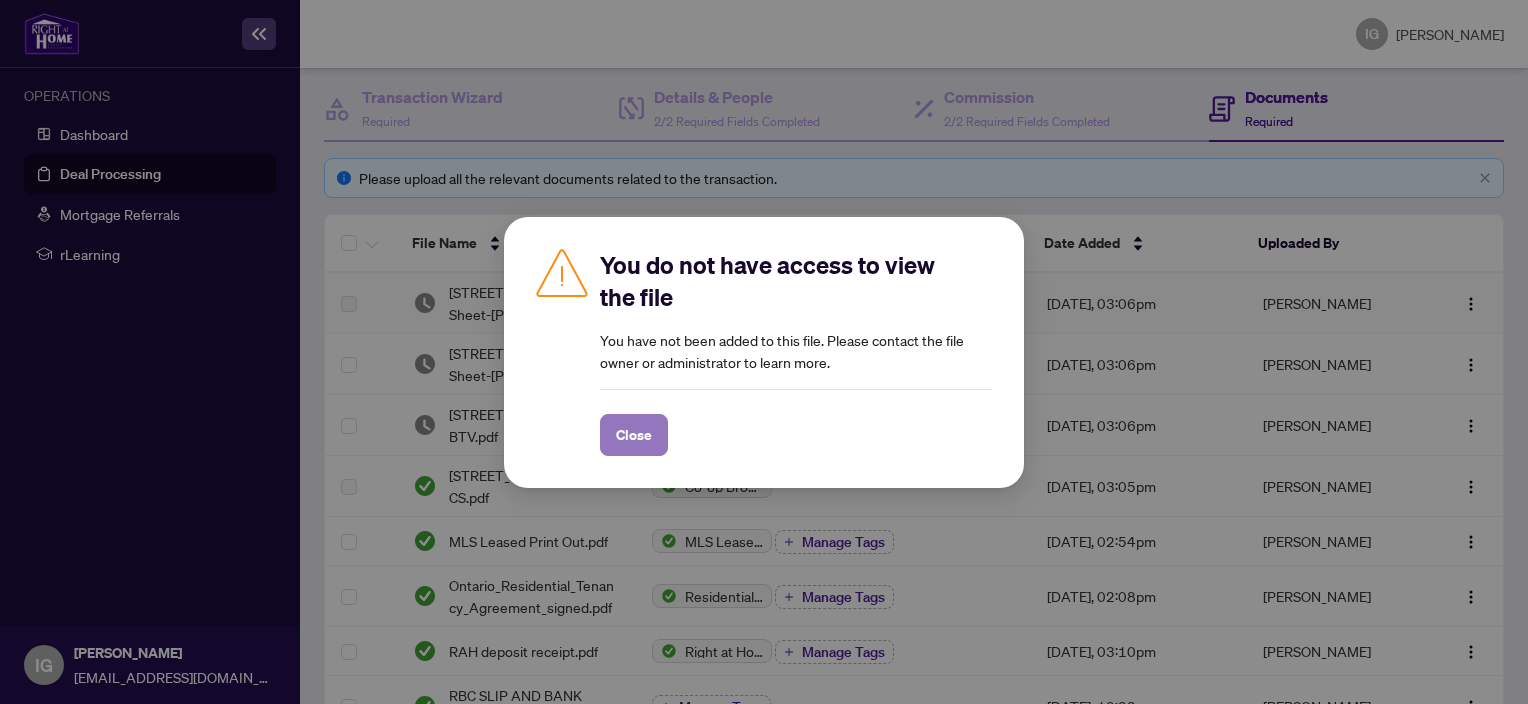 click on "Close" at bounding box center [634, 435] 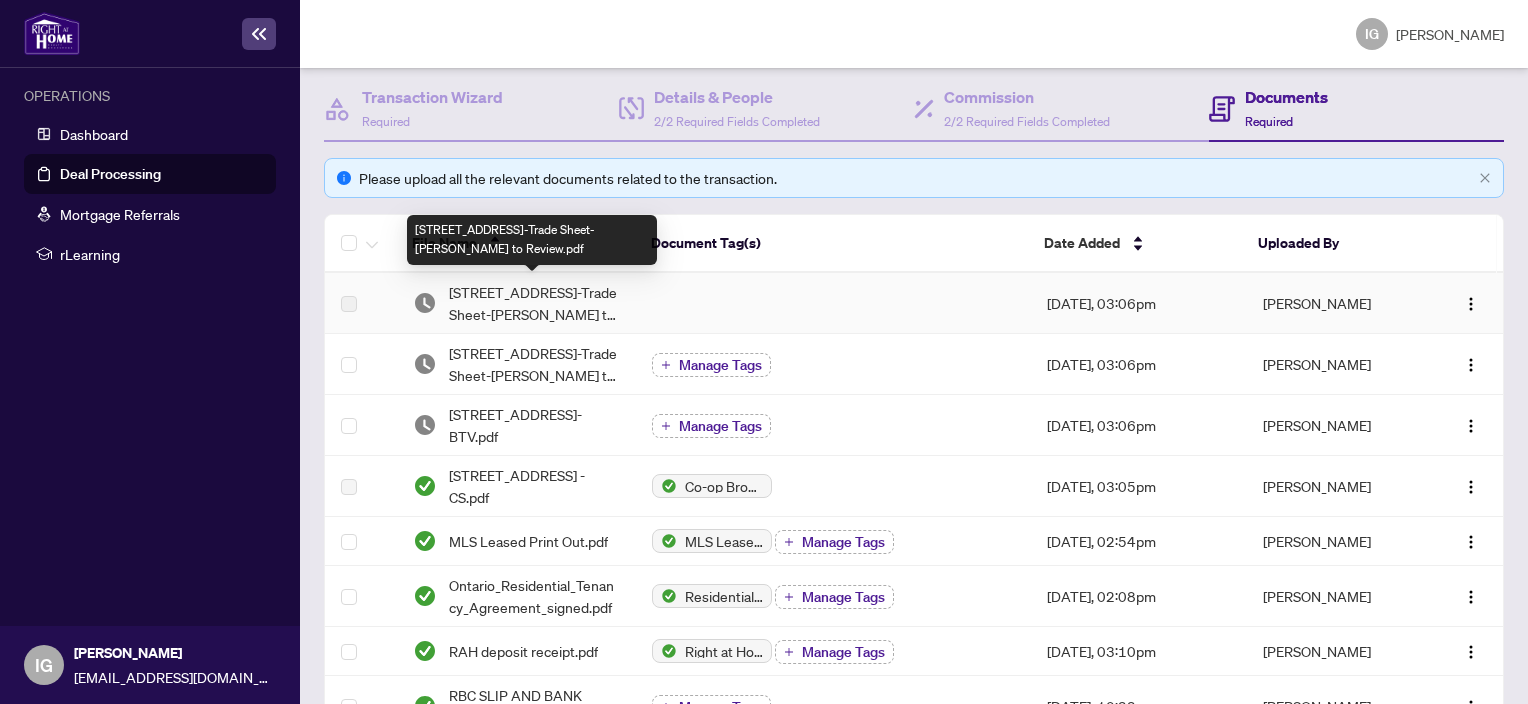 click on "[STREET_ADDRESS]-Trade Sheet-[PERSON_NAME] to Review.pdf" at bounding box center [534, 303] 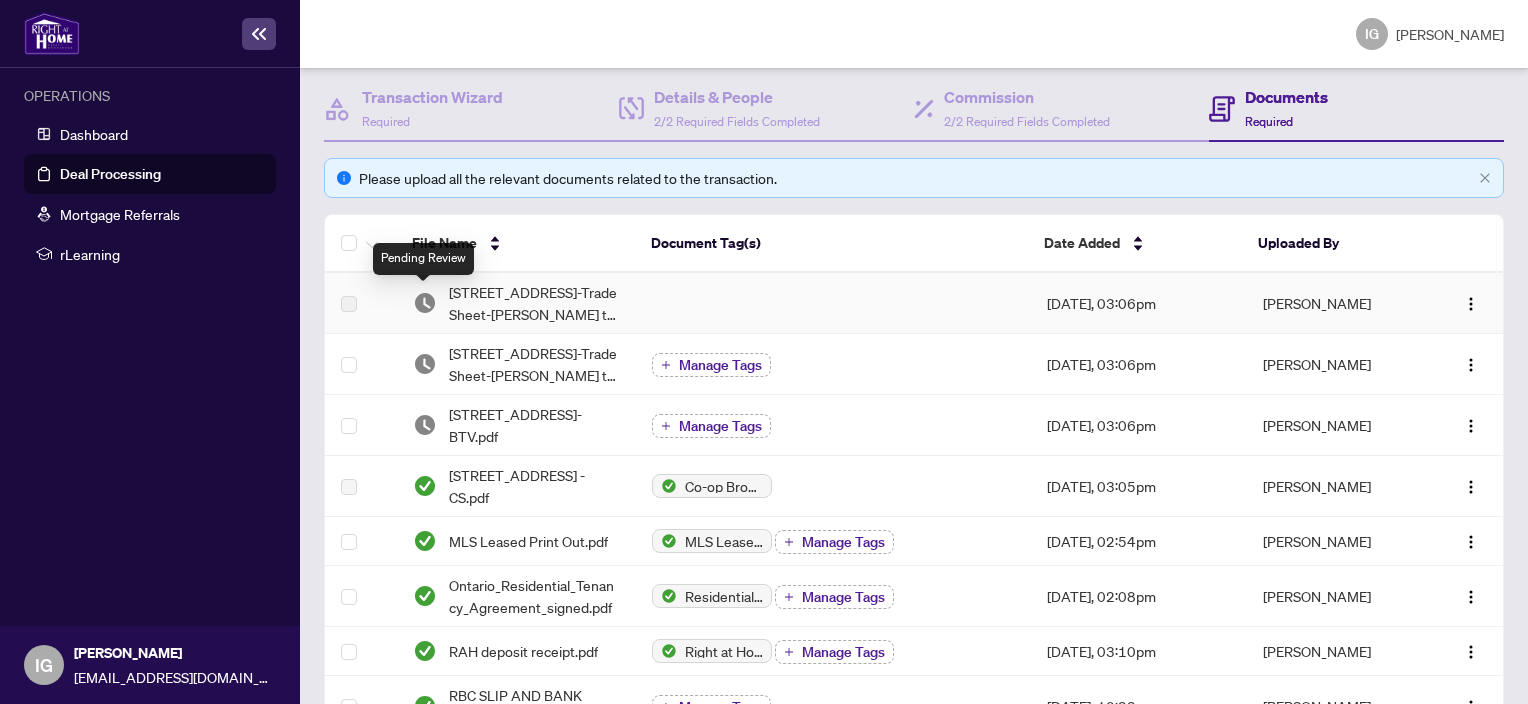click at bounding box center (425, 303) 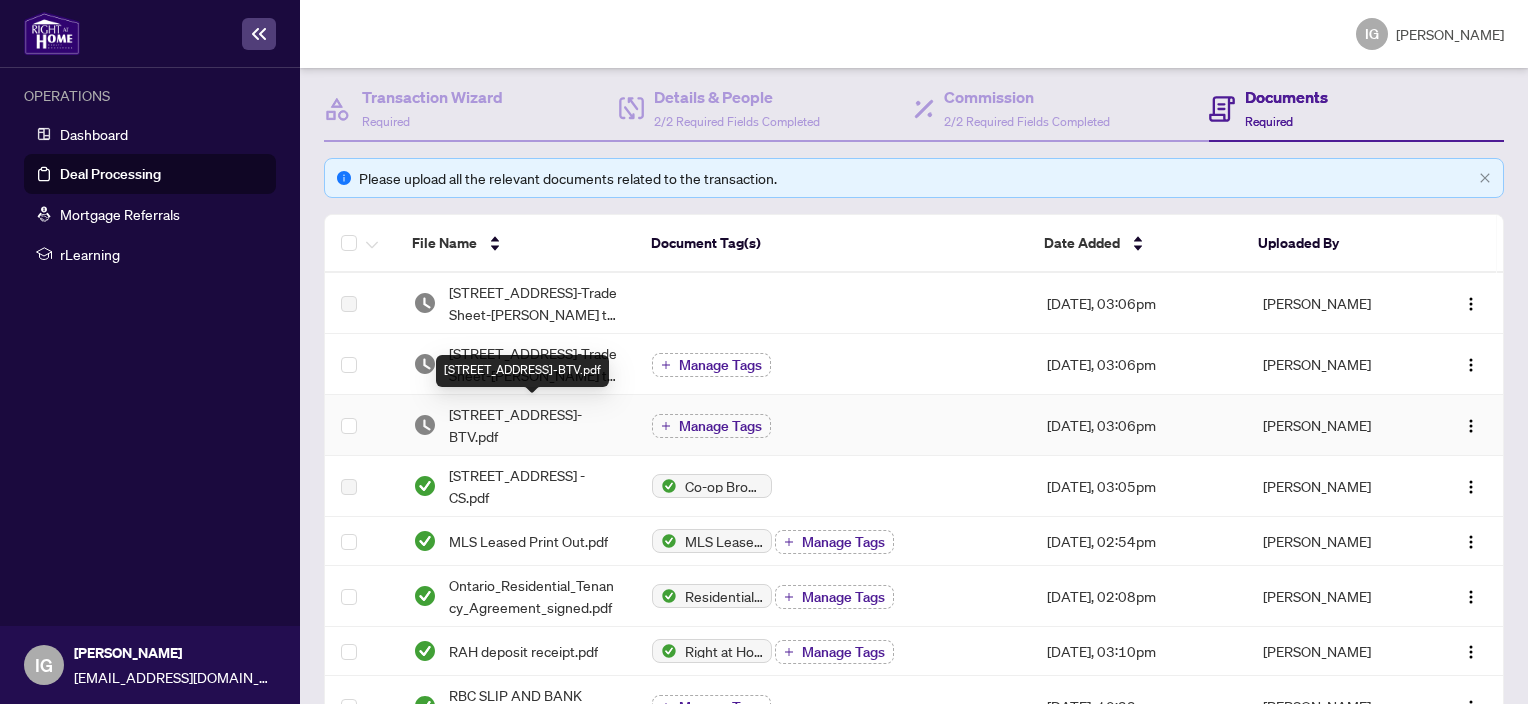 click on "[STREET_ADDRESS]-BTV.pdf" at bounding box center (522, 371) 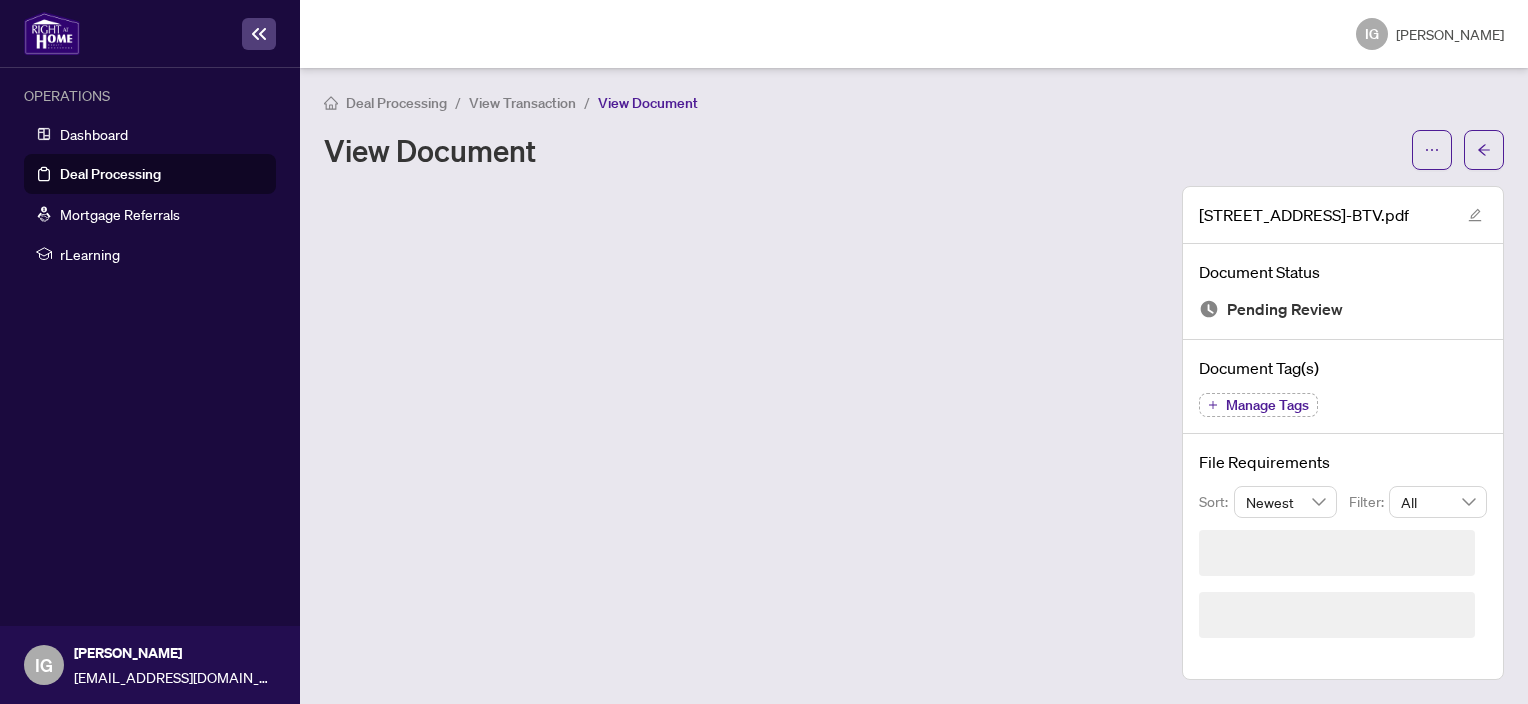 scroll, scrollTop: 0, scrollLeft: 0, axis: both 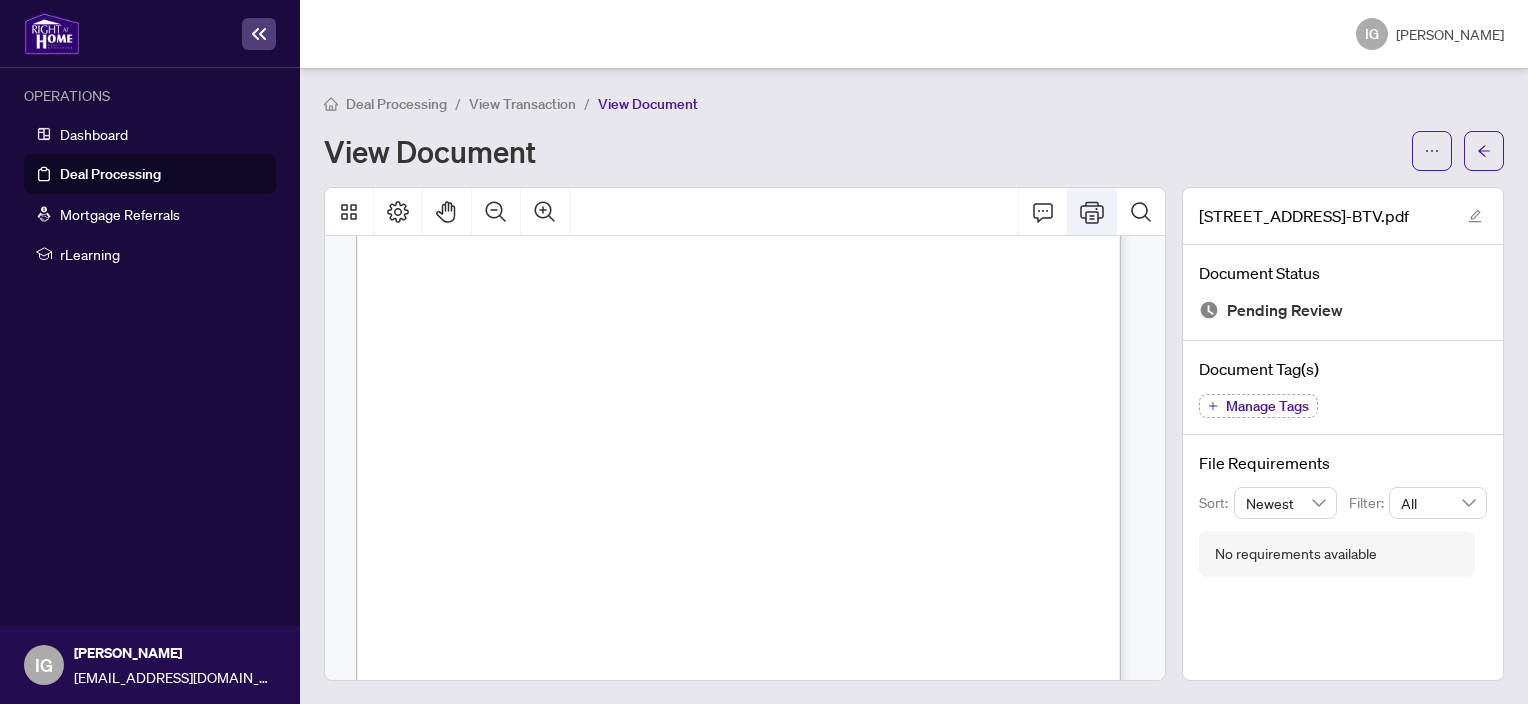 click 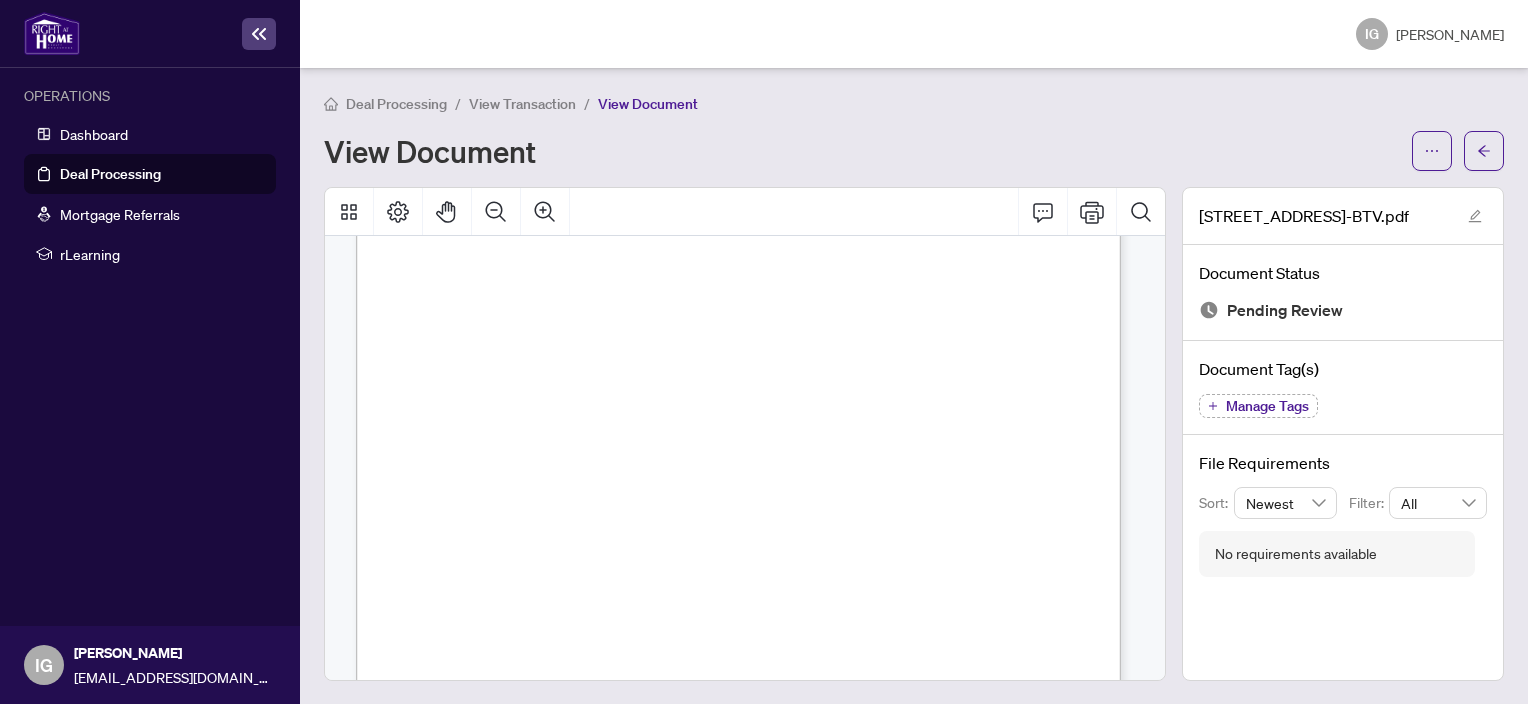 click on "View Transaction" at bounding box center [522, 104] 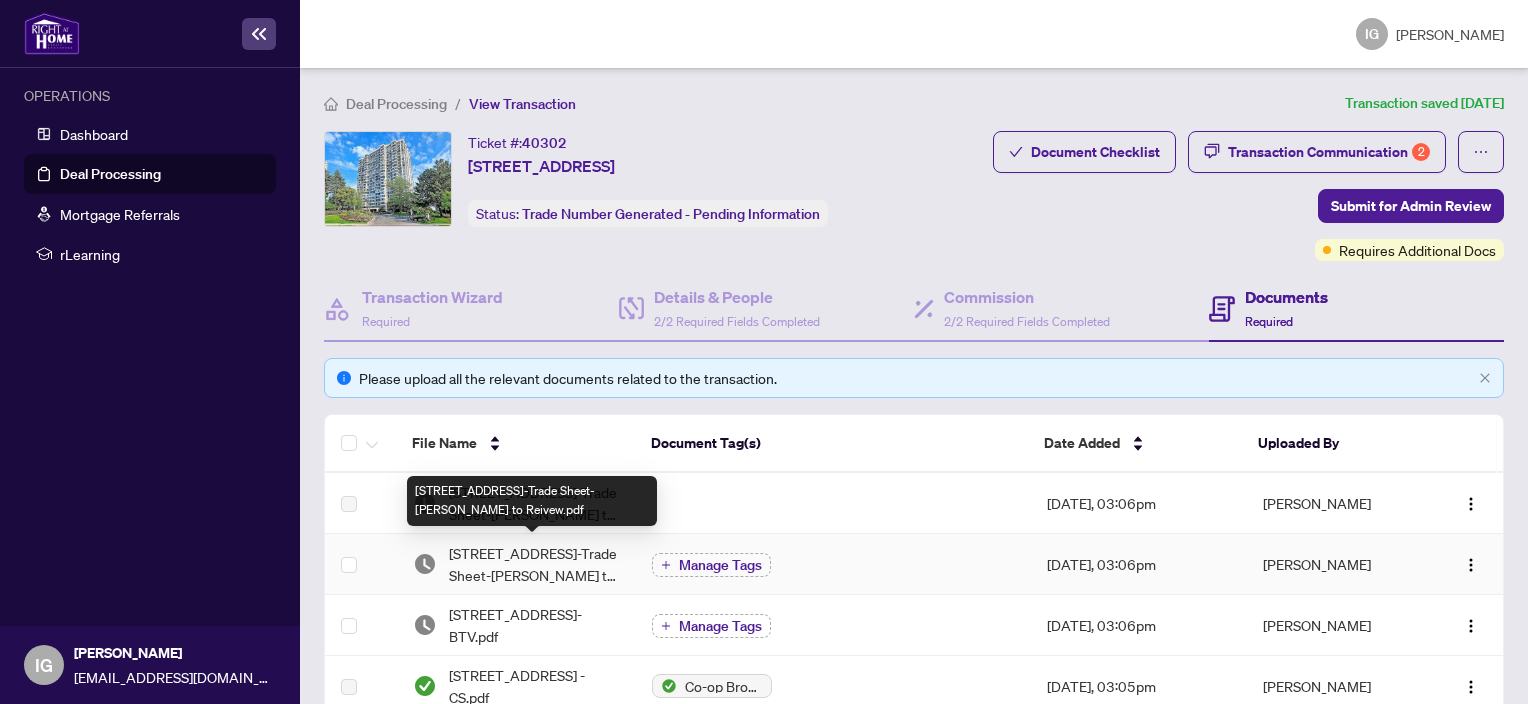 click on "[STREET_ADDRESS]-Trade Sheet-[PERSON_NAME] to Reivew.pdf" at bounding box center [534, 564] 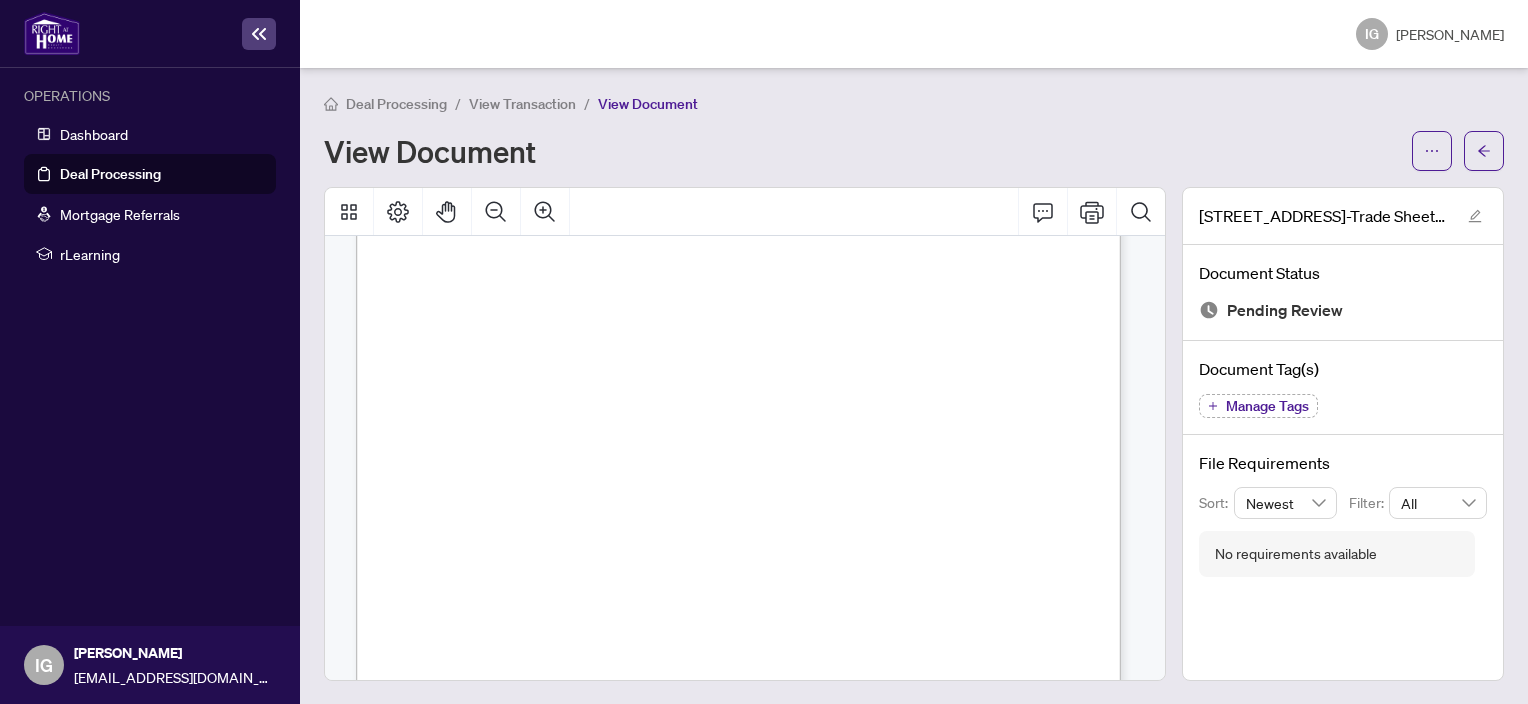 scroll, scrollTop: 585, scrollLeft: 0, axis: vertical 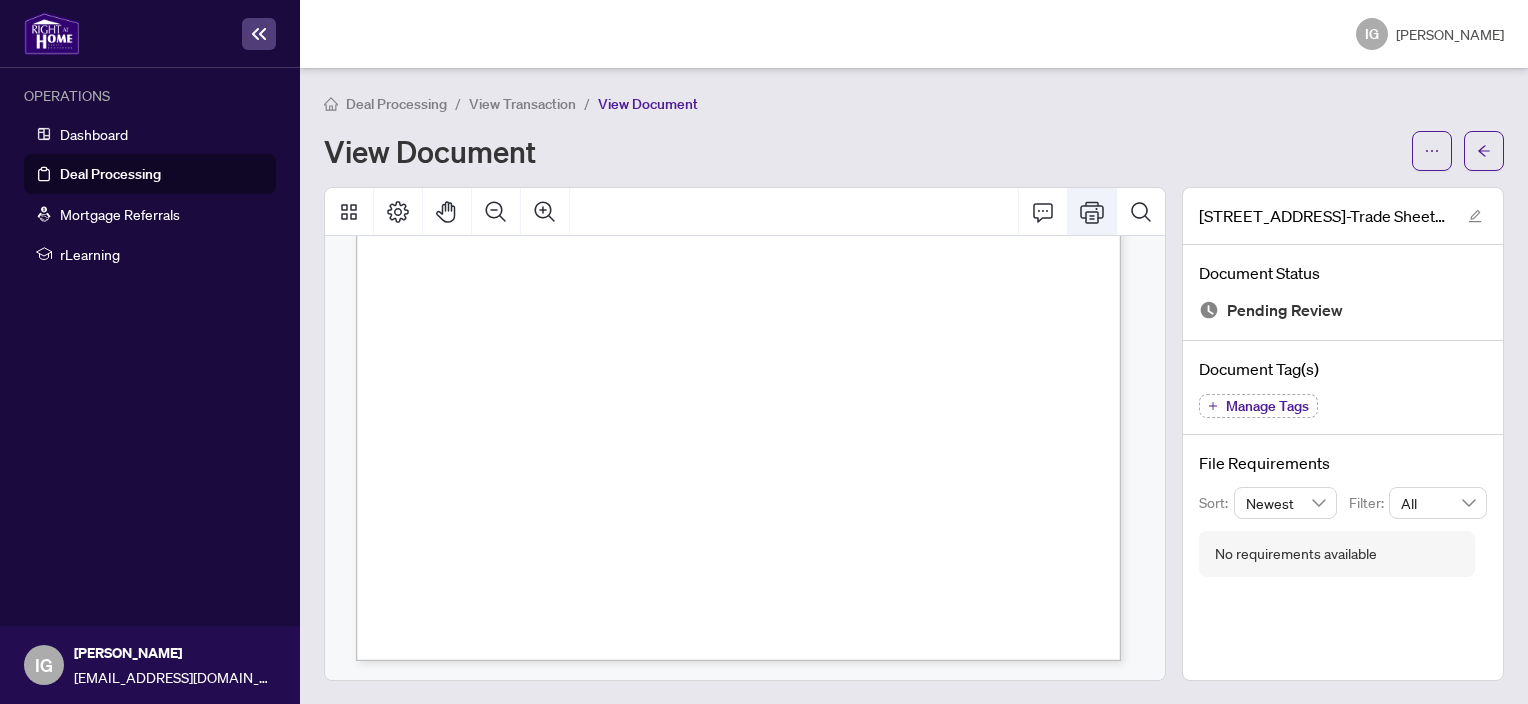 click 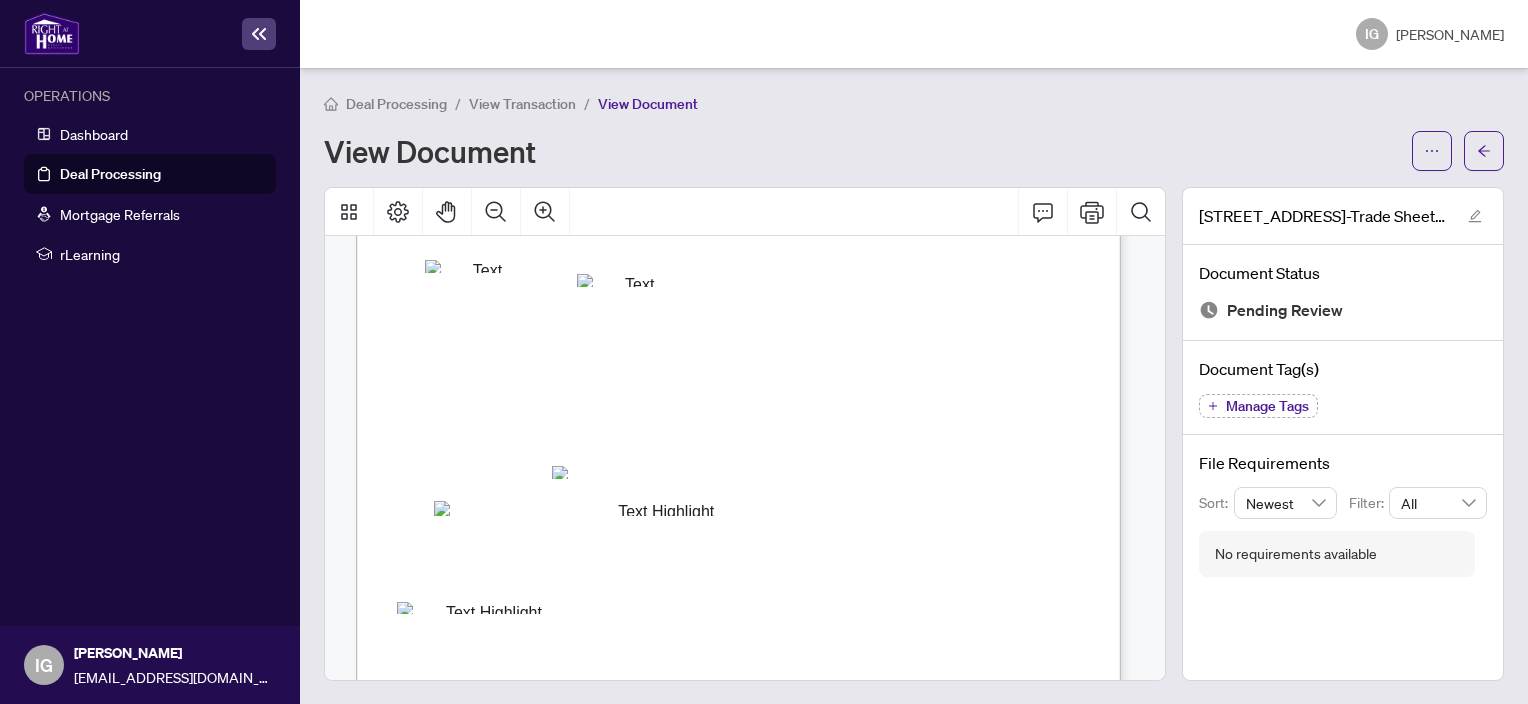 scroll, scrollTop: 0, scrollLeft: 0, axis: both 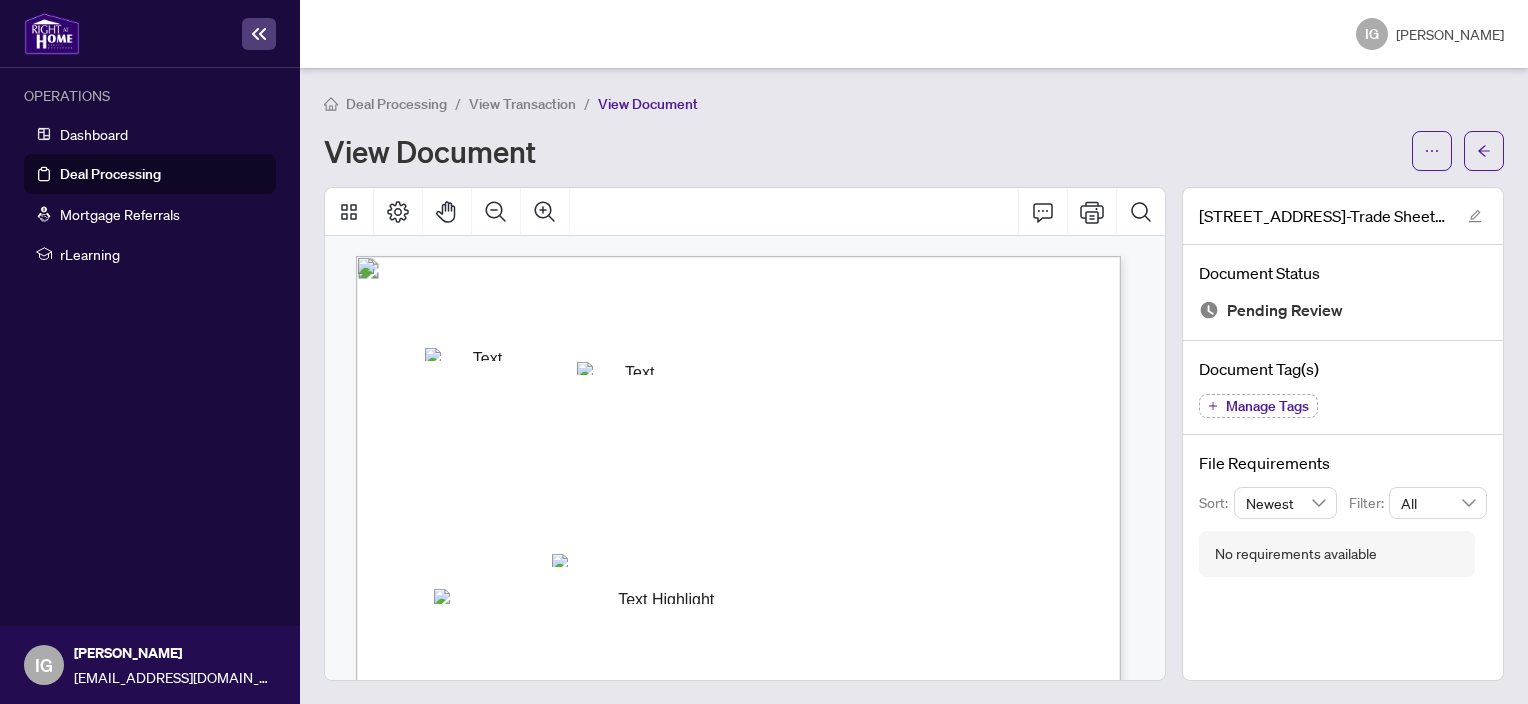 click on "View Transaction" at bounding box center (522, 104) 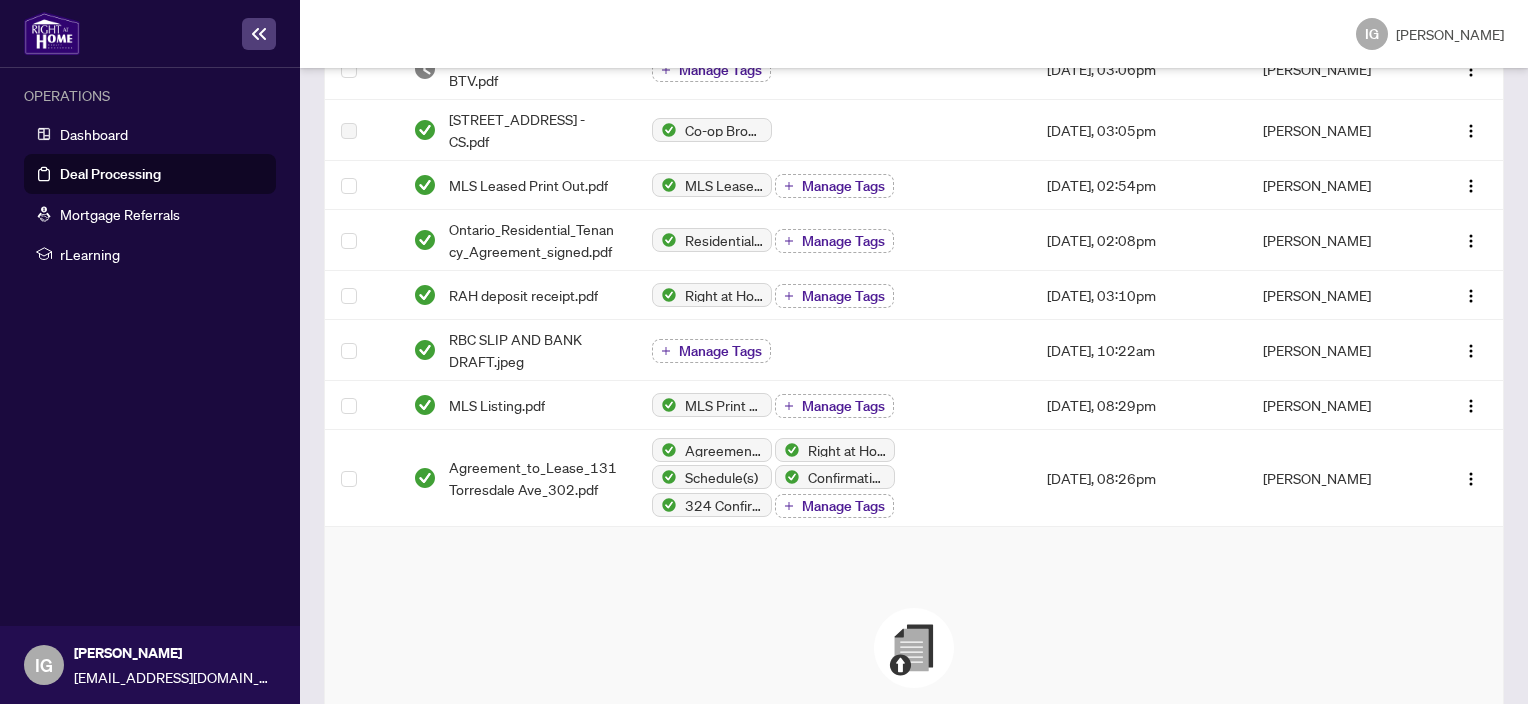 scroll, scrollTop: 600, scrollLeft: 0, axis: vertical 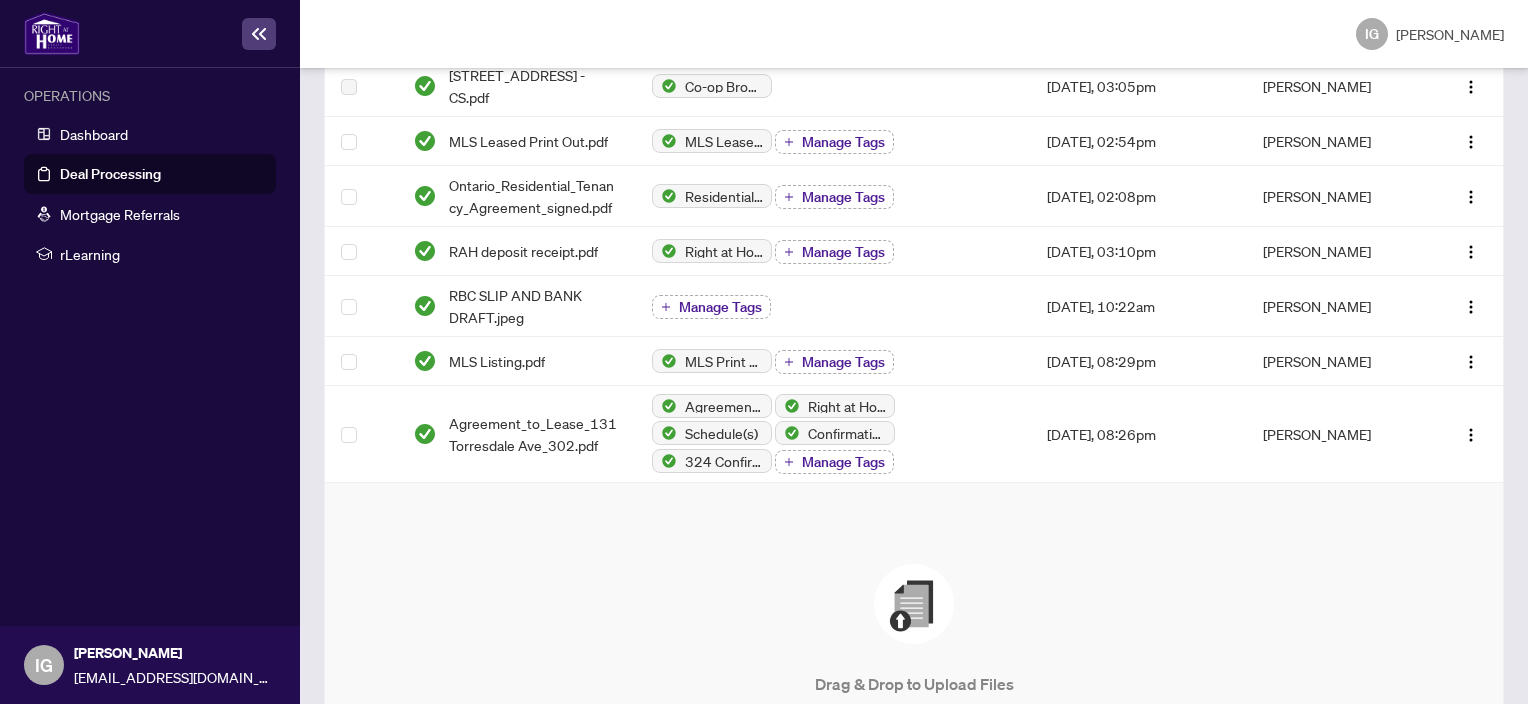 click at bounding box center (914, 604) 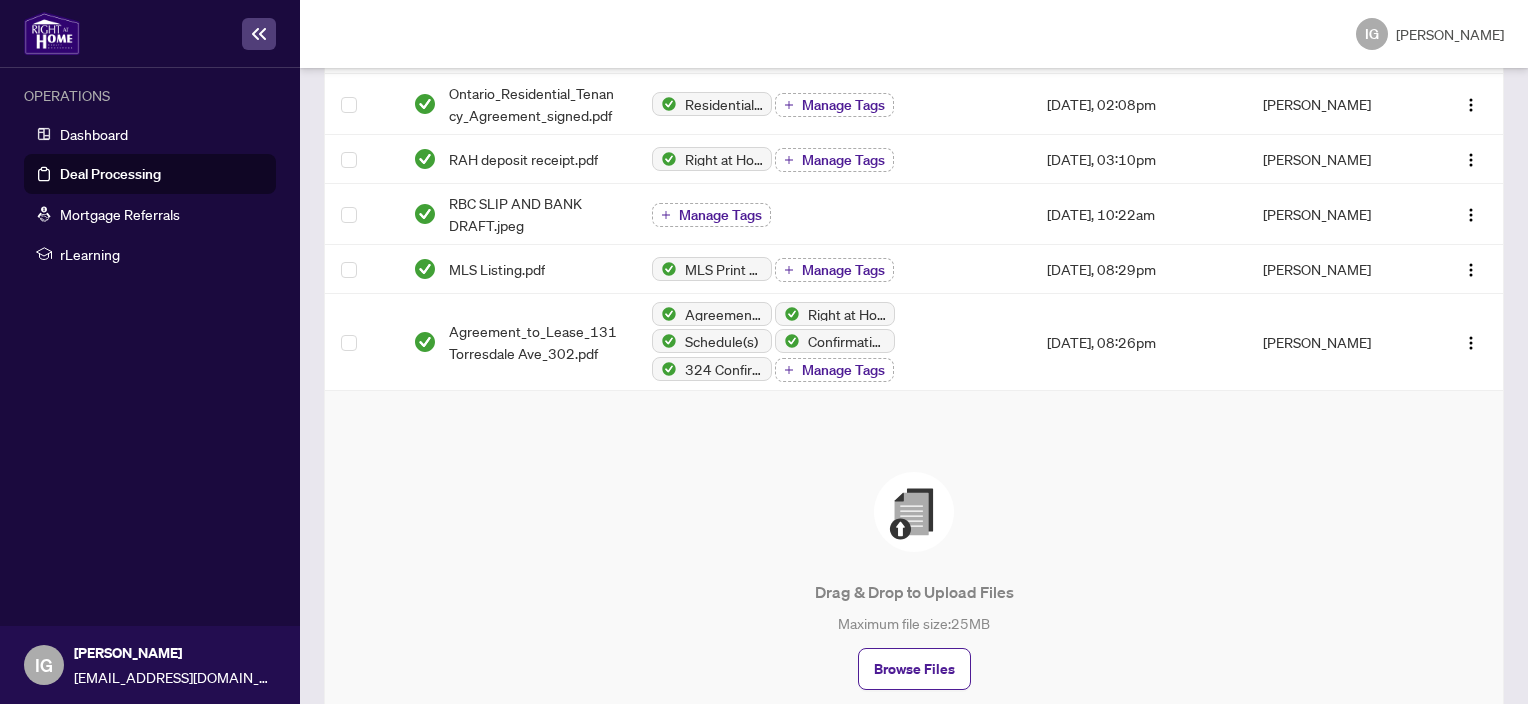 scroll, scrollTop: 800, scrollLeft: 0, axis: vertical 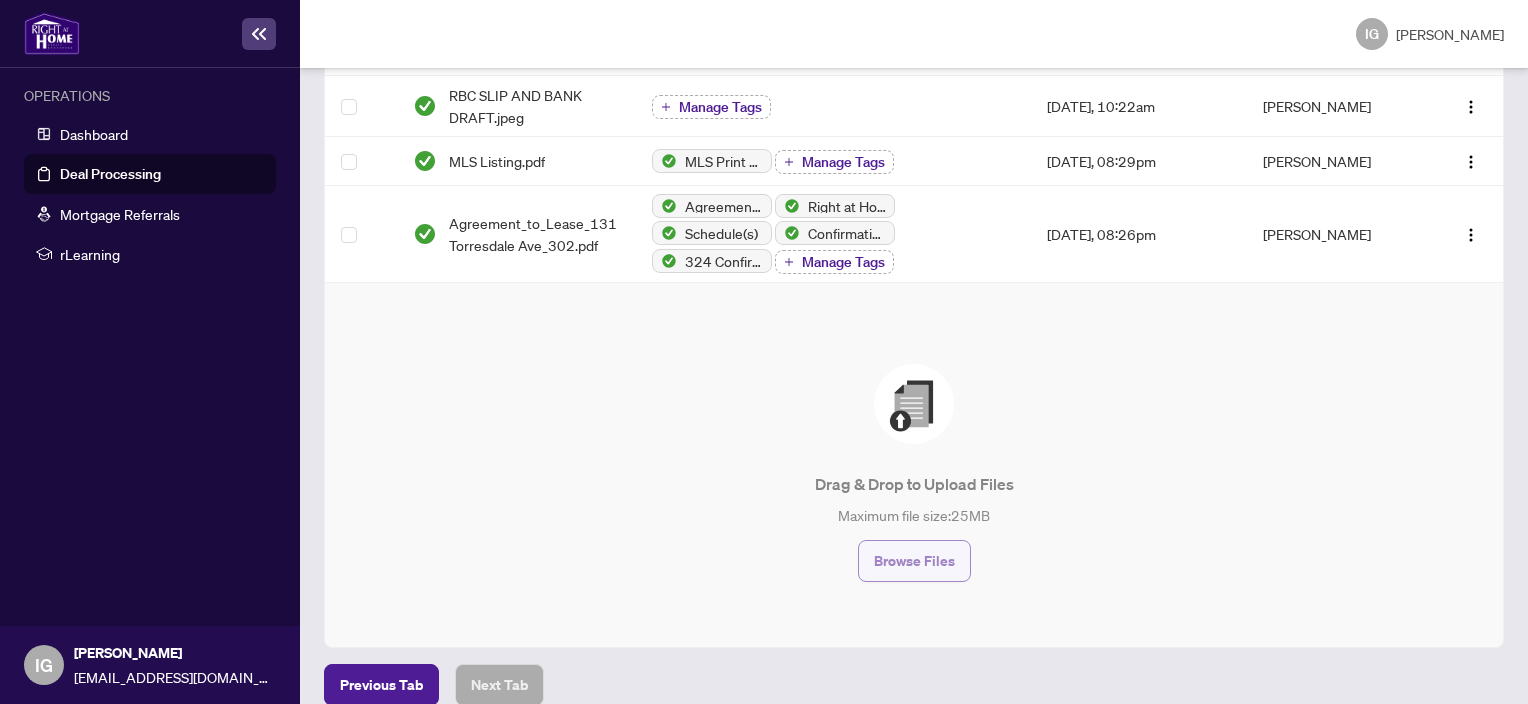 click on "Browse Files" at bounding box center [914, 561] 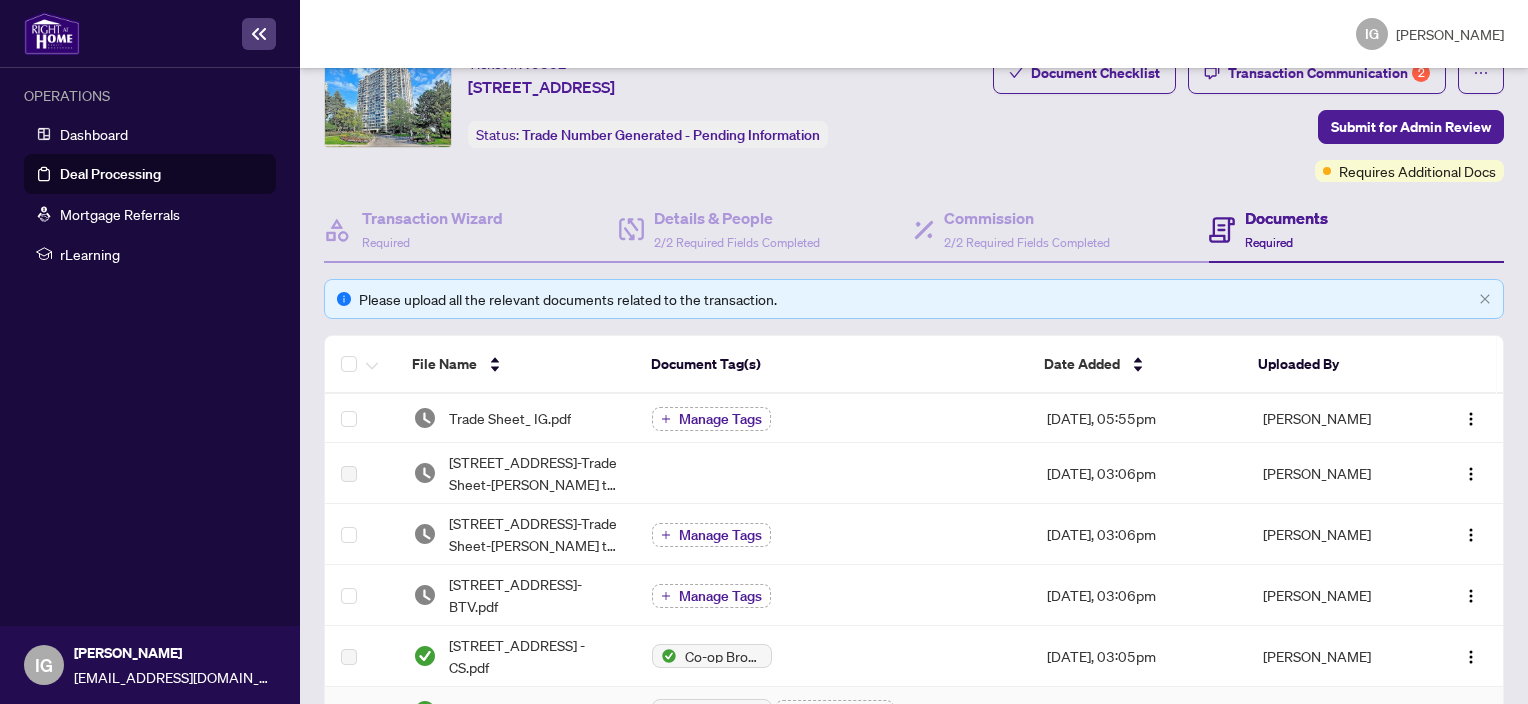 scroll, scrollTop: 0, scrollLeft: 0, axis: both 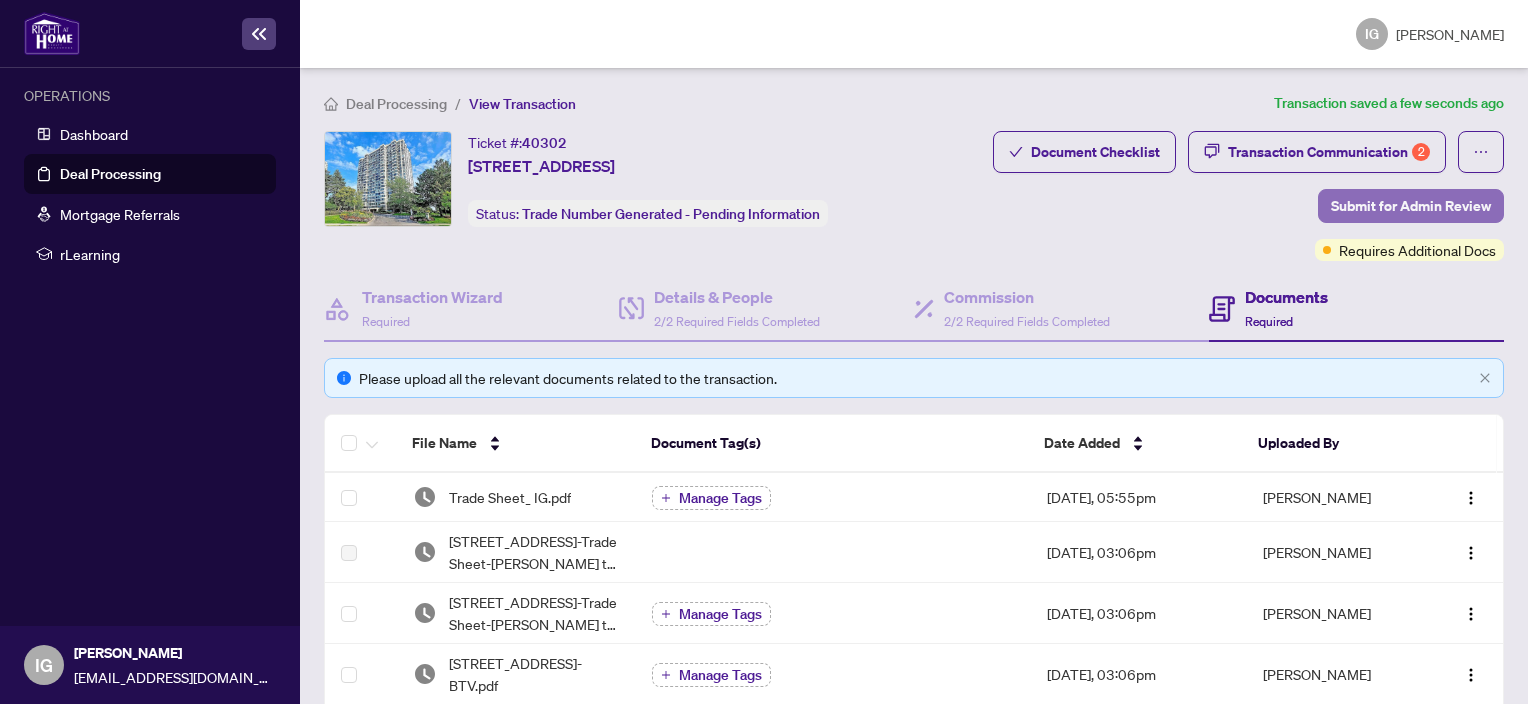 click on "Submit for Admin Review" at bounding box center [1411, 206] 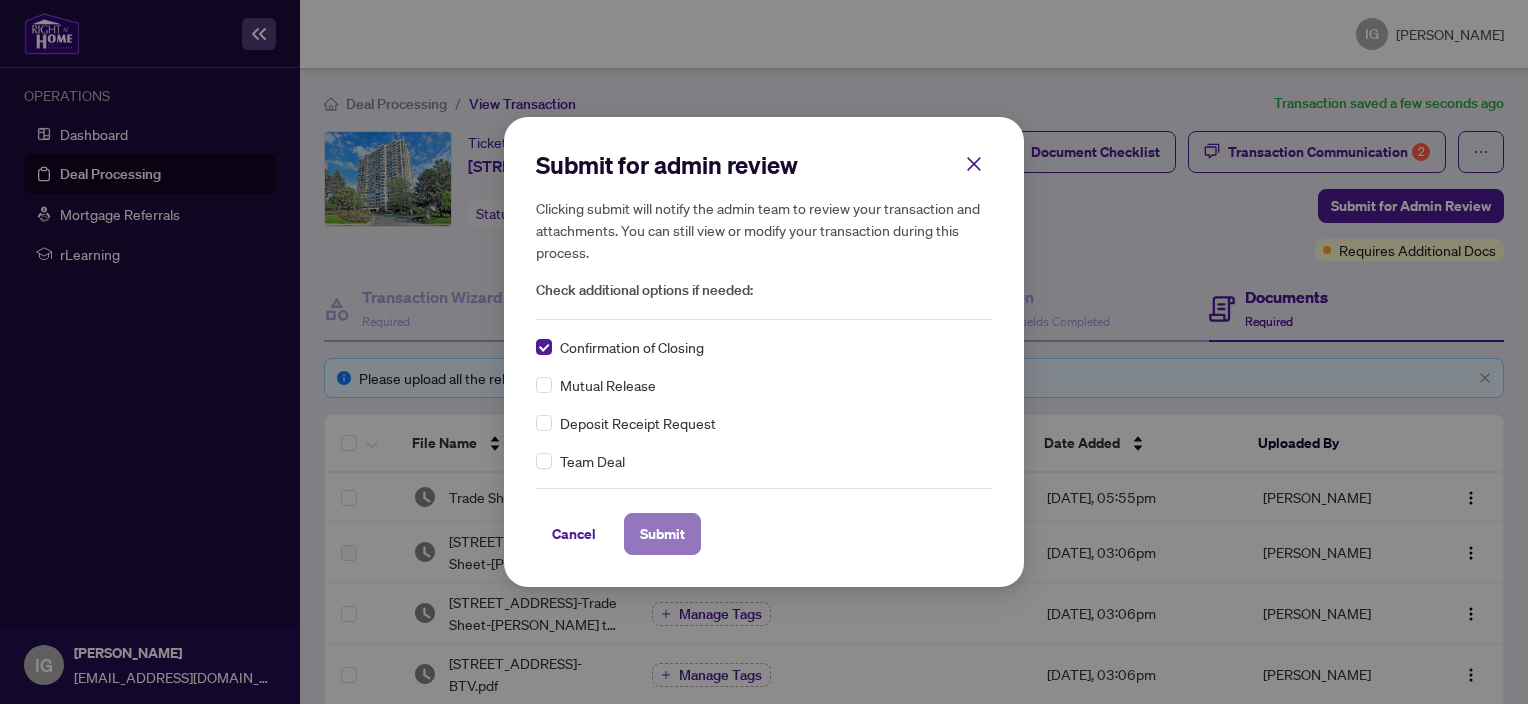 click on "Submit" at bounding box center (662, 534) 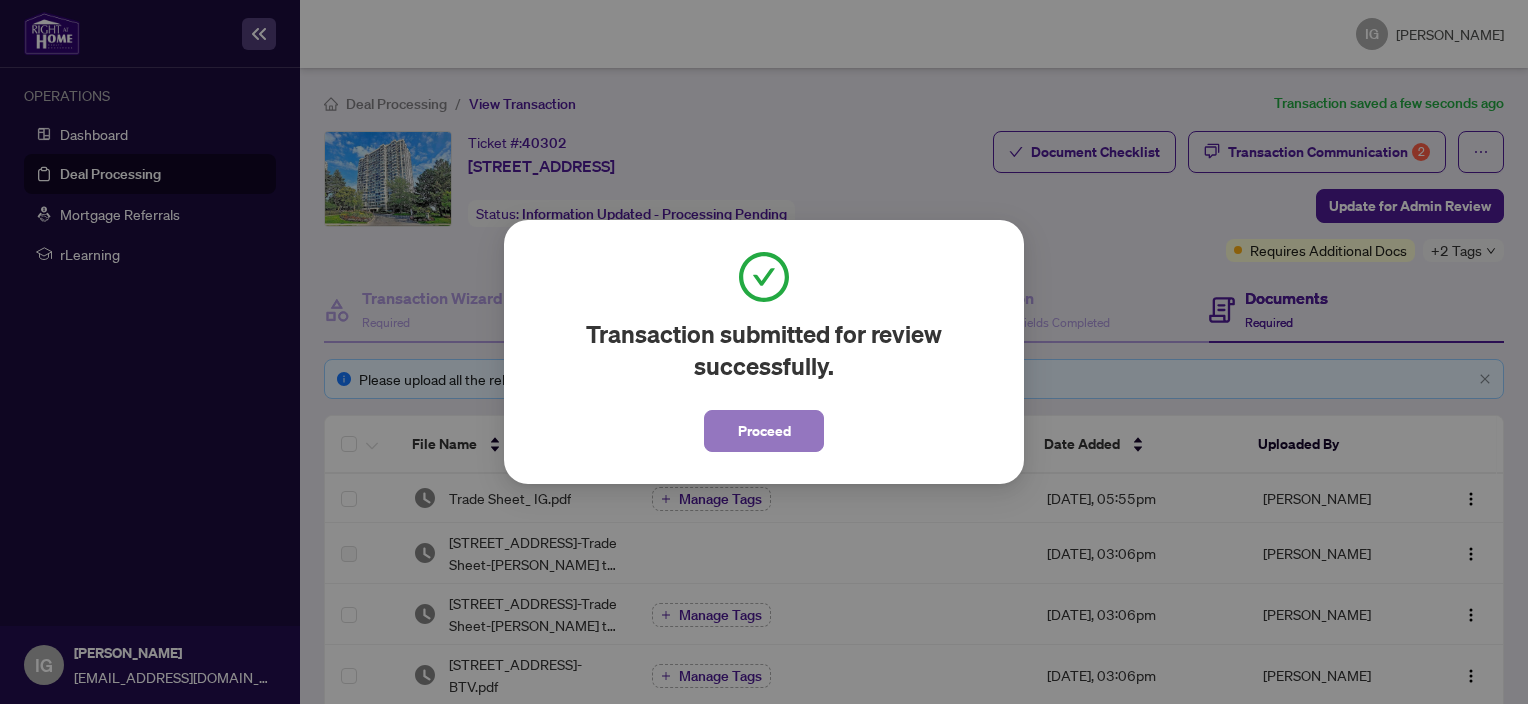 click on "Proceed" at bounding box center (764, 431) 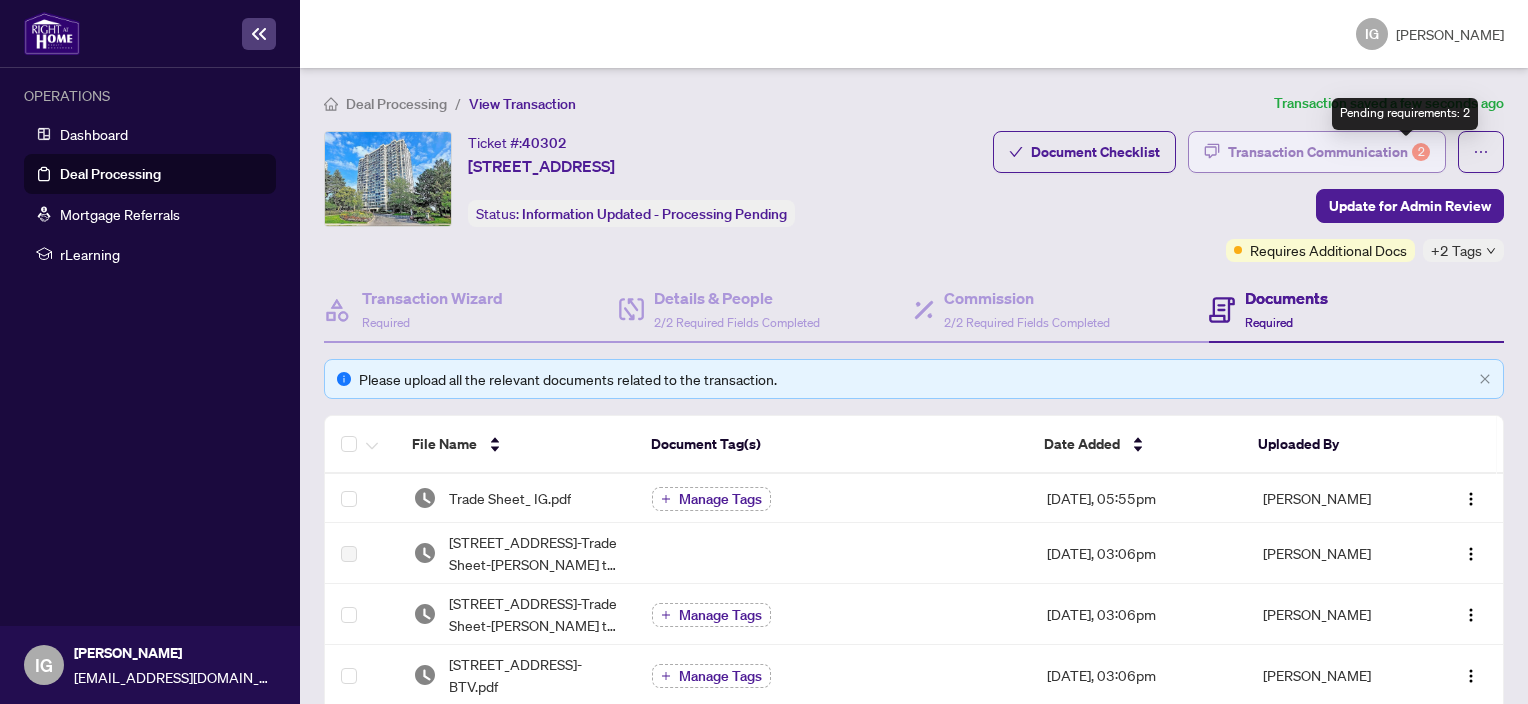 click on "2" at bounding box center [1421, 152] 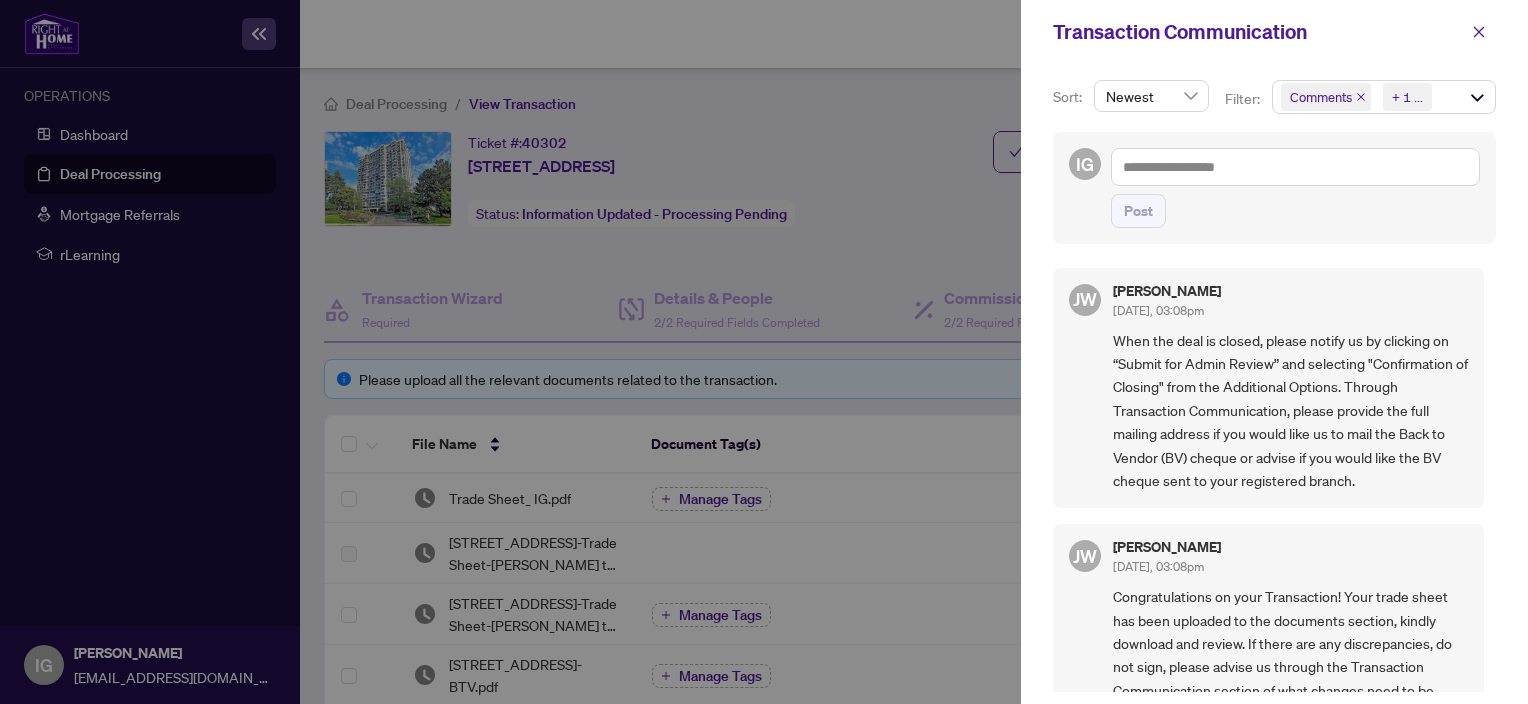 scroll, scrollTop: 3, scrollLeft: 0, axis: vertical 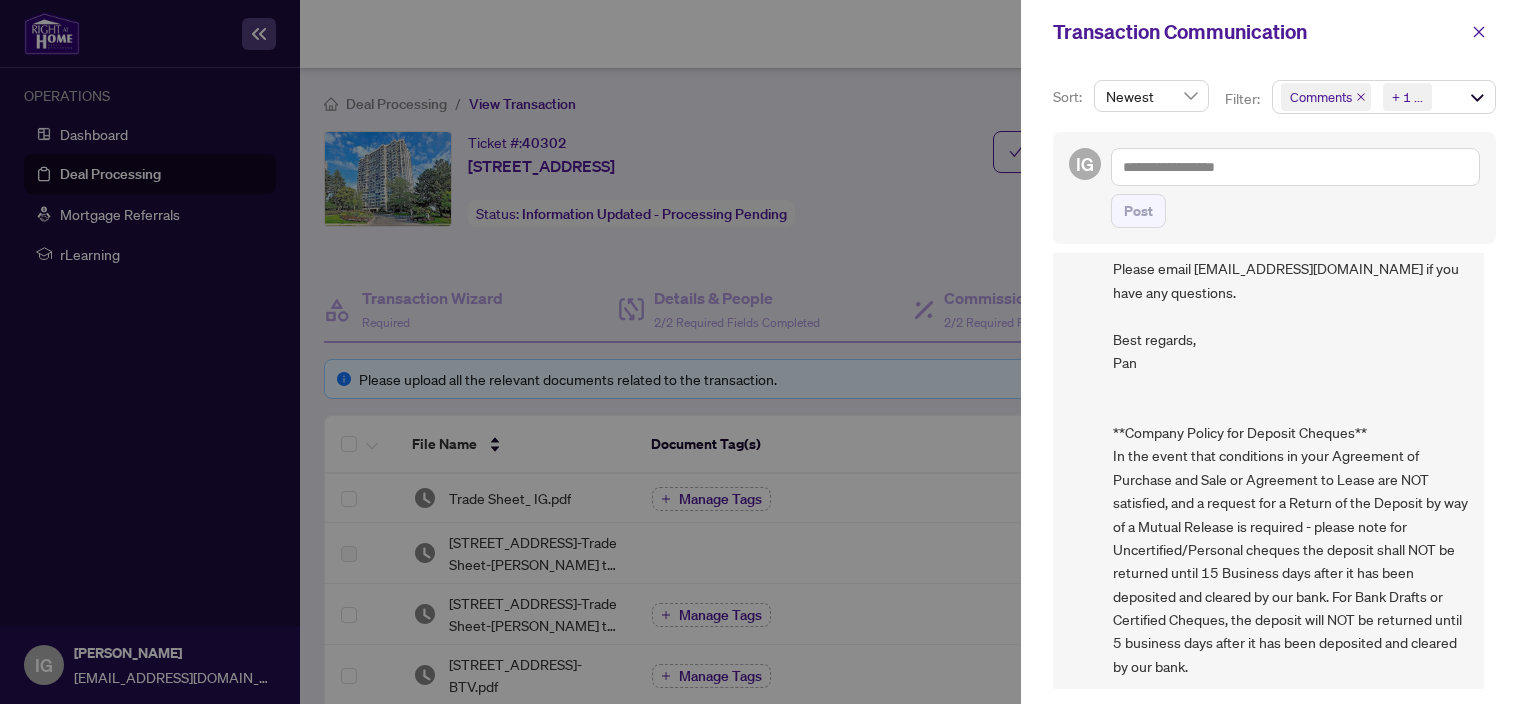click at bounding box center (764, 352) 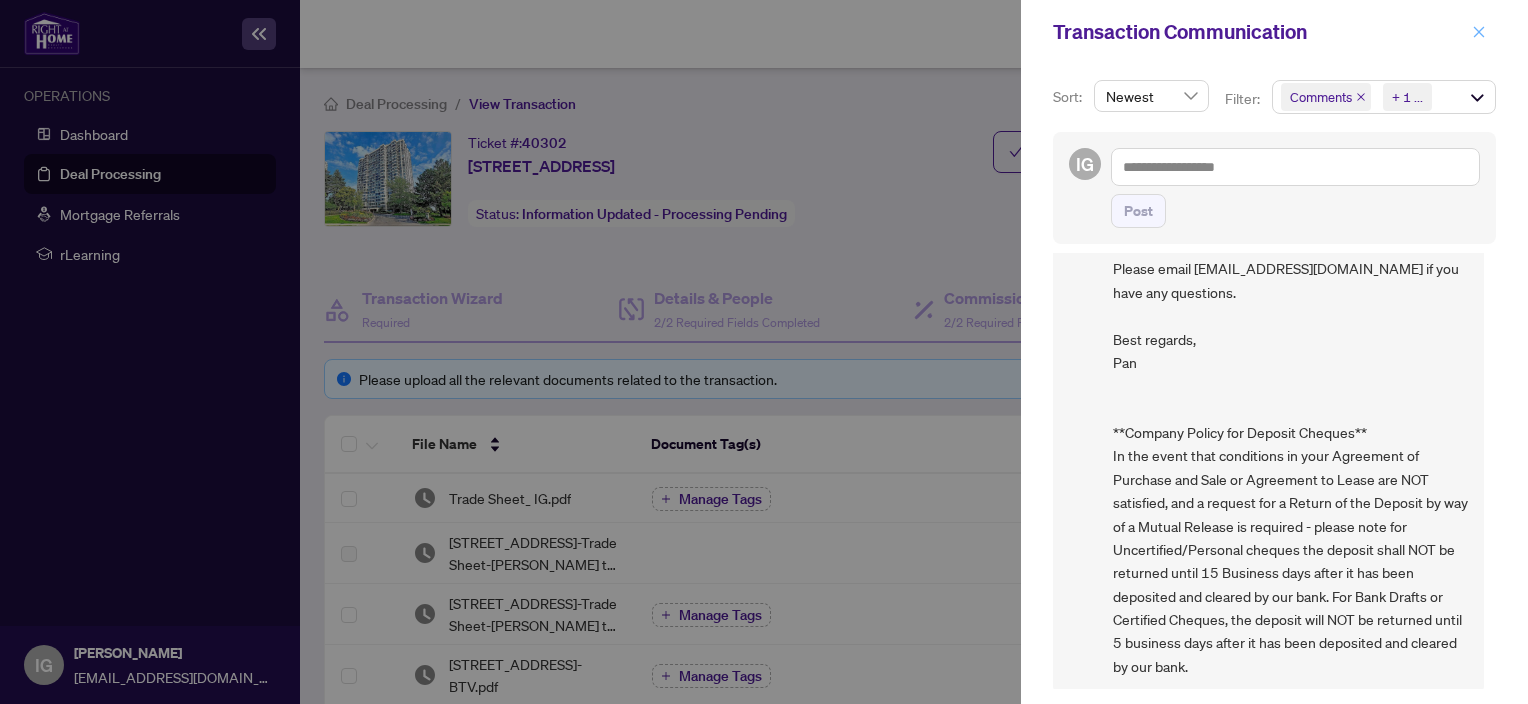 click 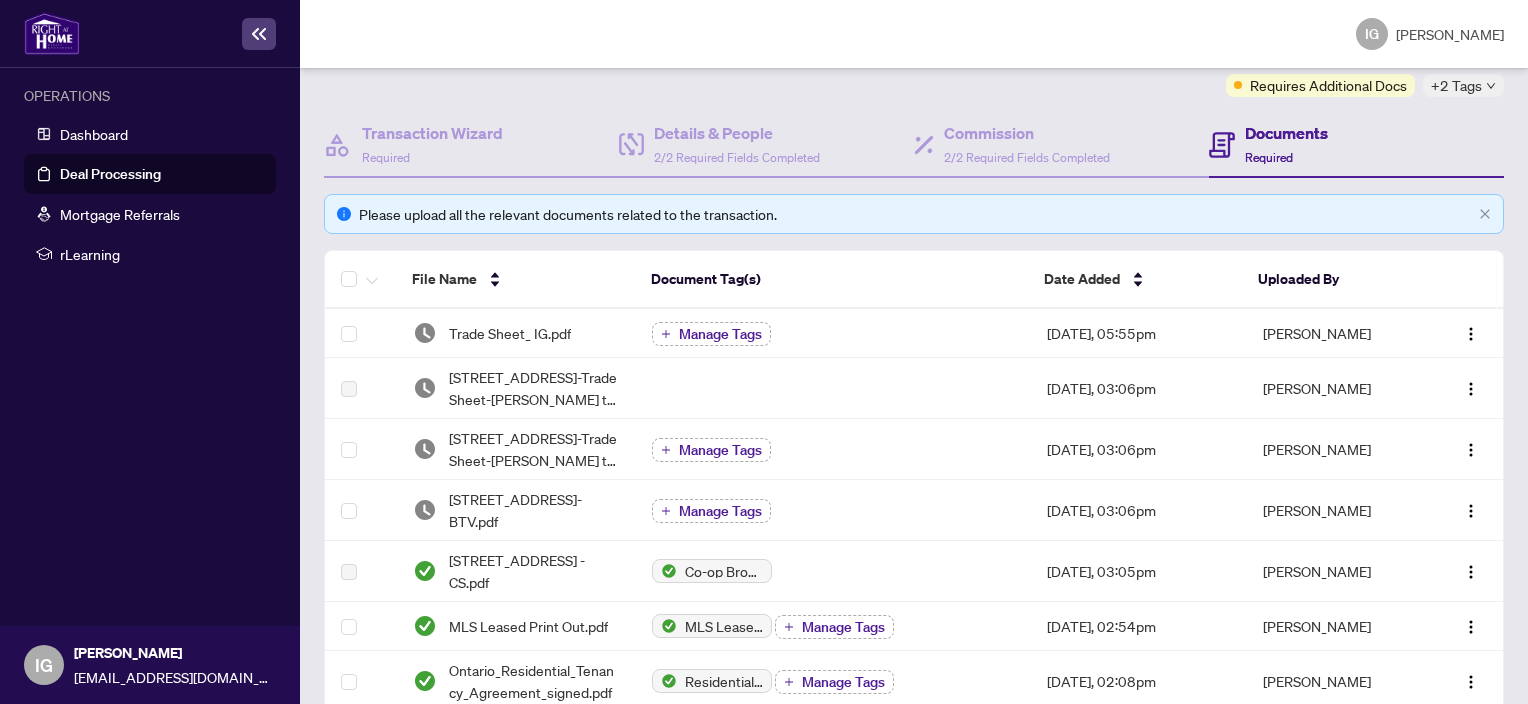 scroll, scrollTop: 200, scrollLeft: 0, axis: vertical 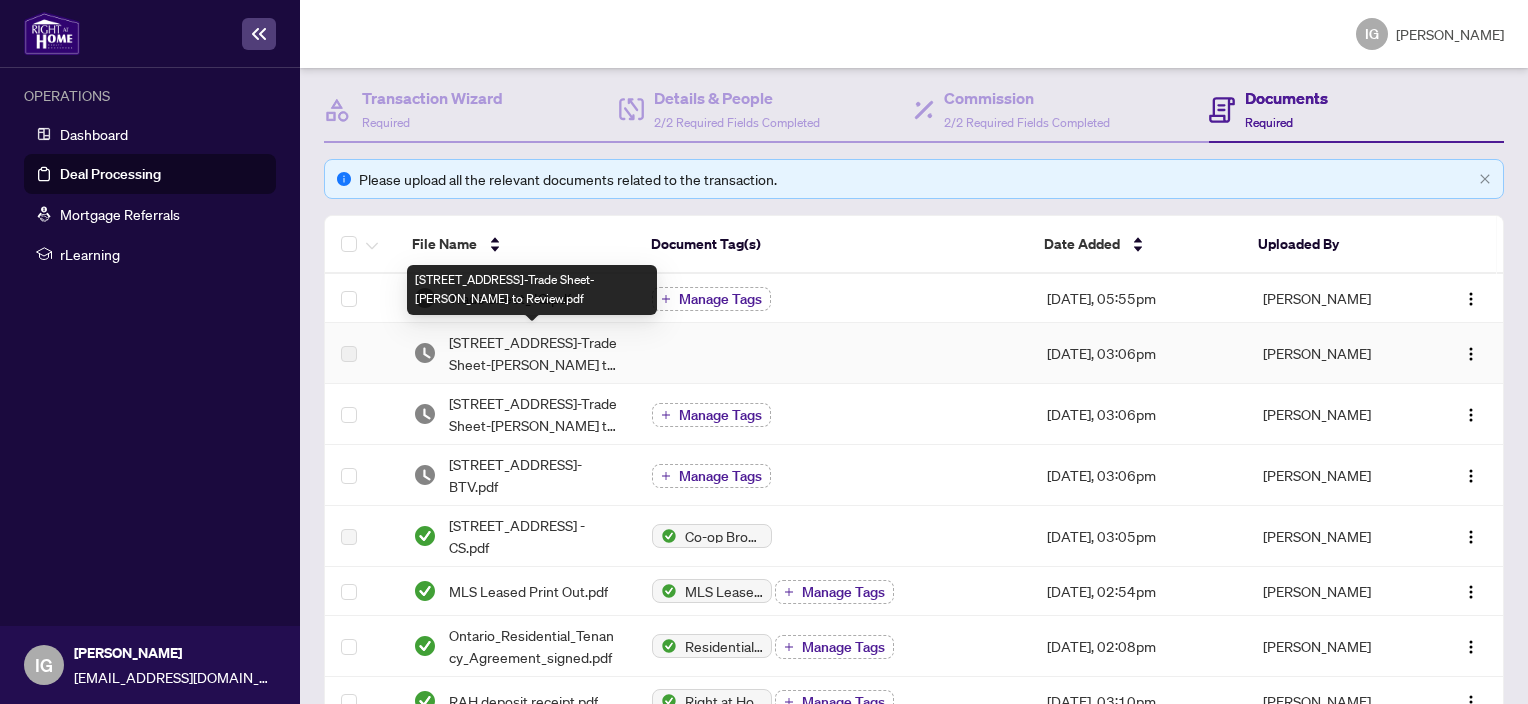 click on "[STREET_ADDRESS]-Trade Sheet-[PERSON_NAME] to Review.pdf" at bounding box center (534, 353) 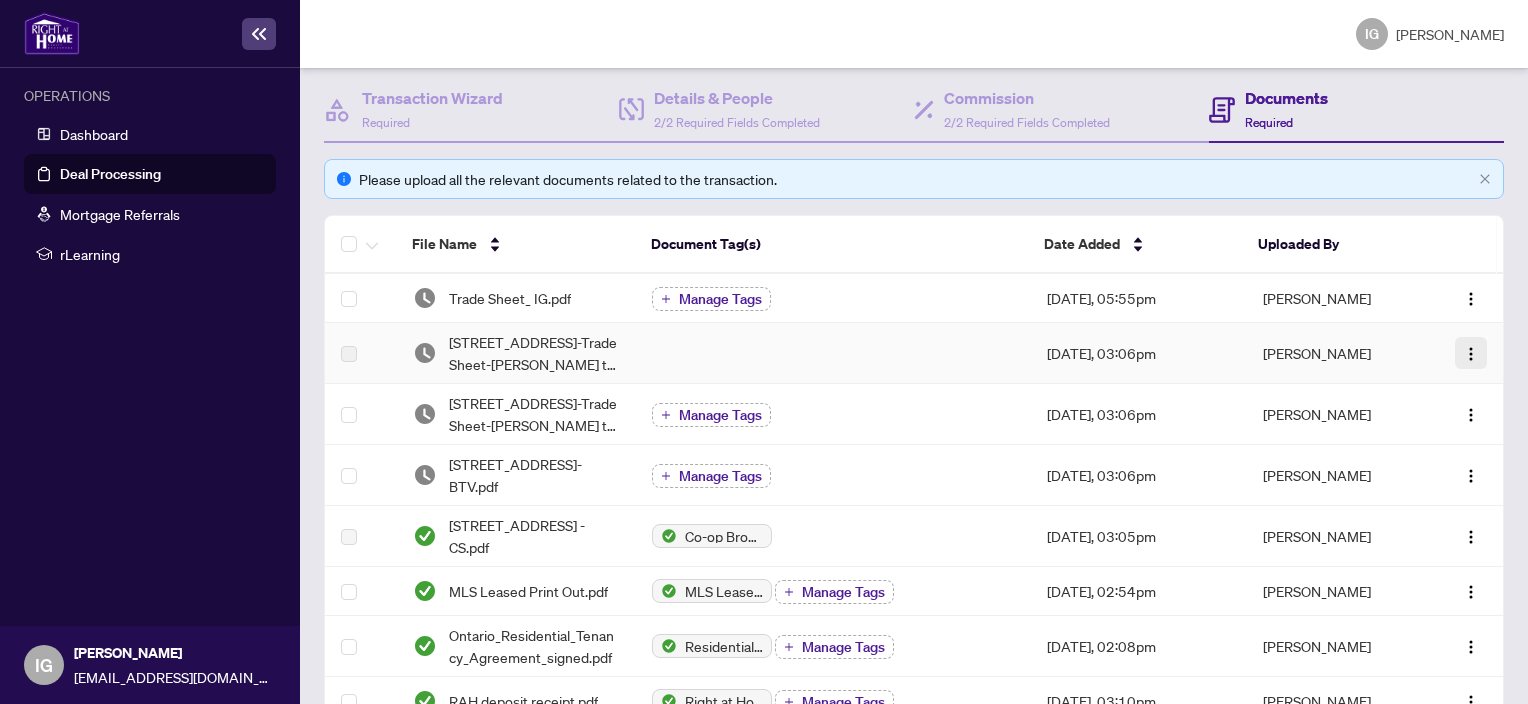 click at bounding box center (1471, 354) 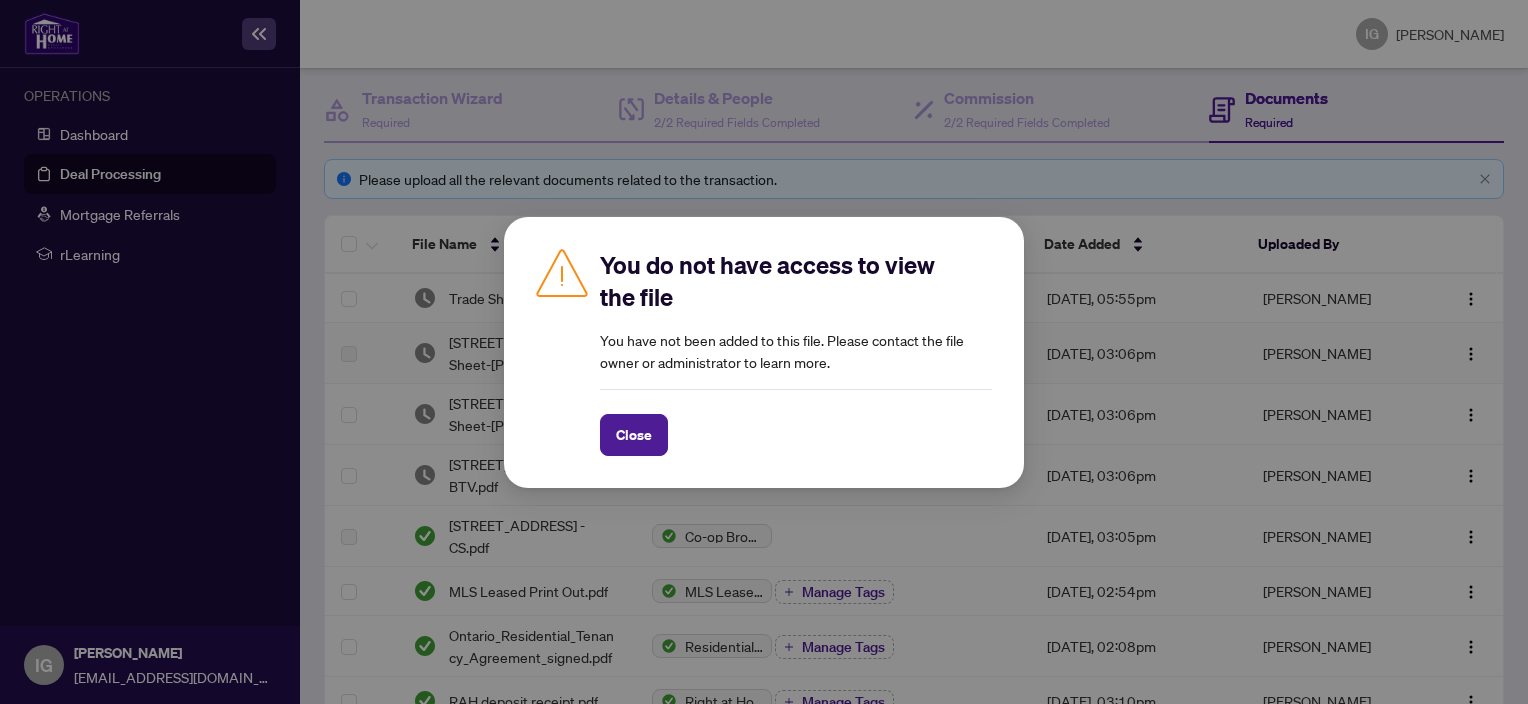 click on "You do not have access to view the file You have not been added to this file. Please contact the file owner or administrator to learn more. Close" at bounding box center [764, 352] 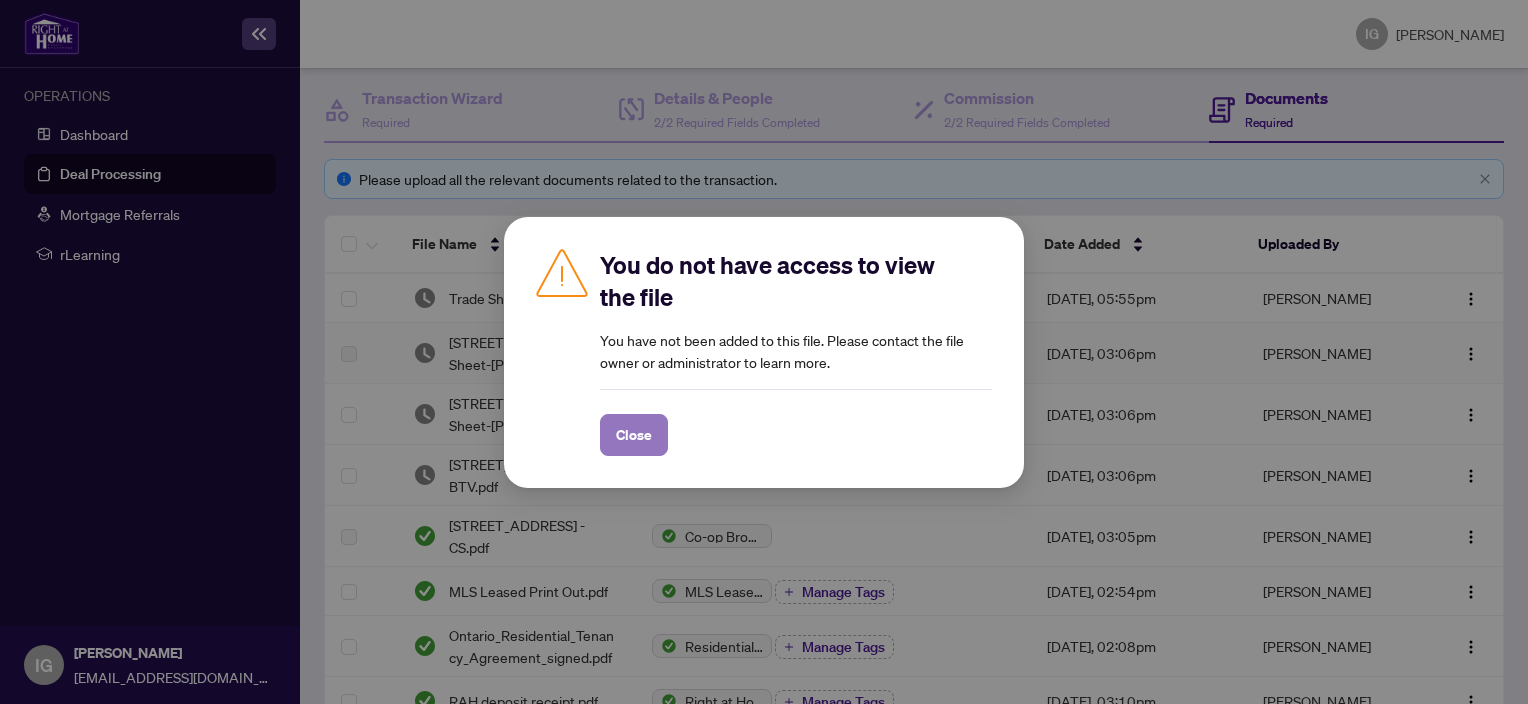click on "Close" at bounding box center [634, 435] 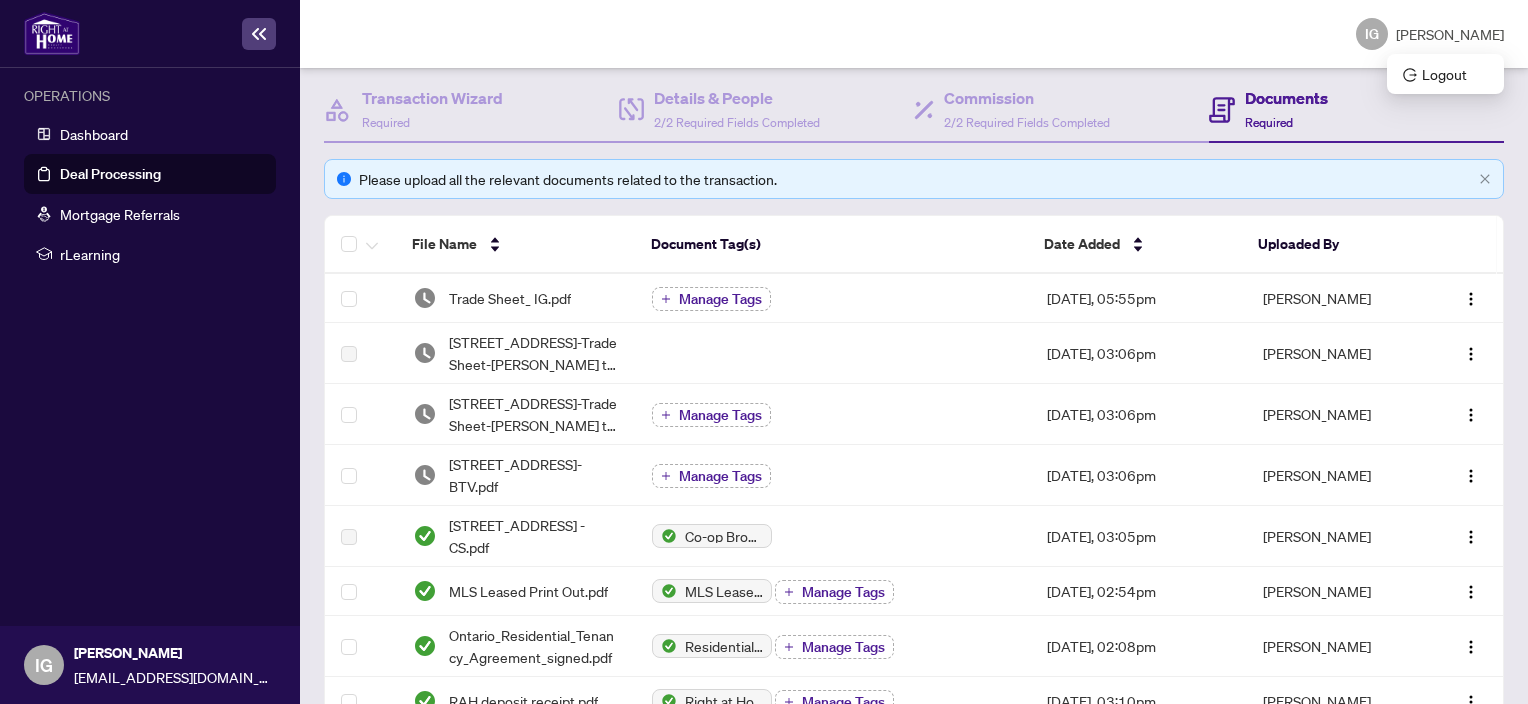 click on "[PERSON_NAME]" at bounding box center (1450, 34) 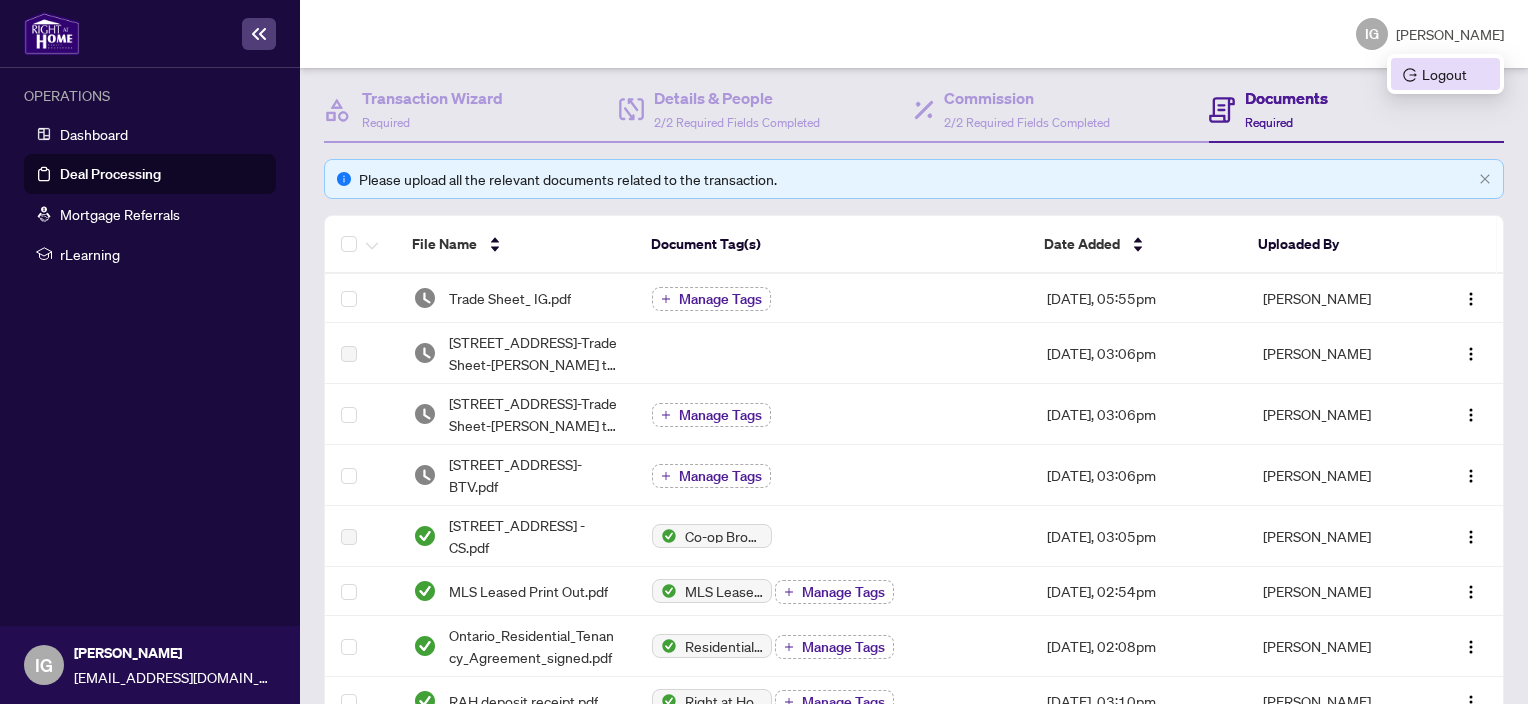 click on "Logout" at bounding box center (1445, 74) 